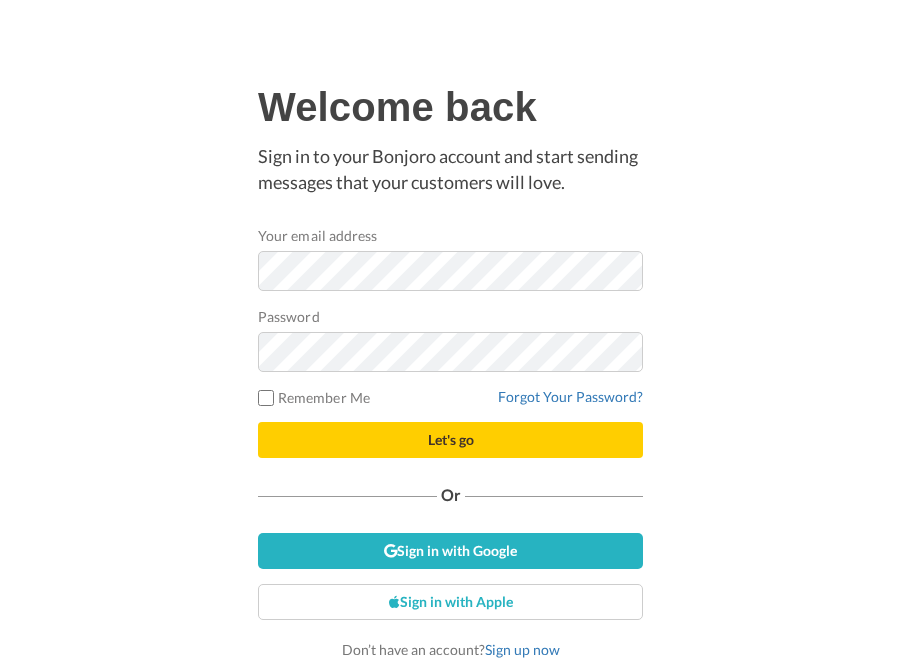 scroll, scrollTop: 0, scrollLeft: 0, axis: both 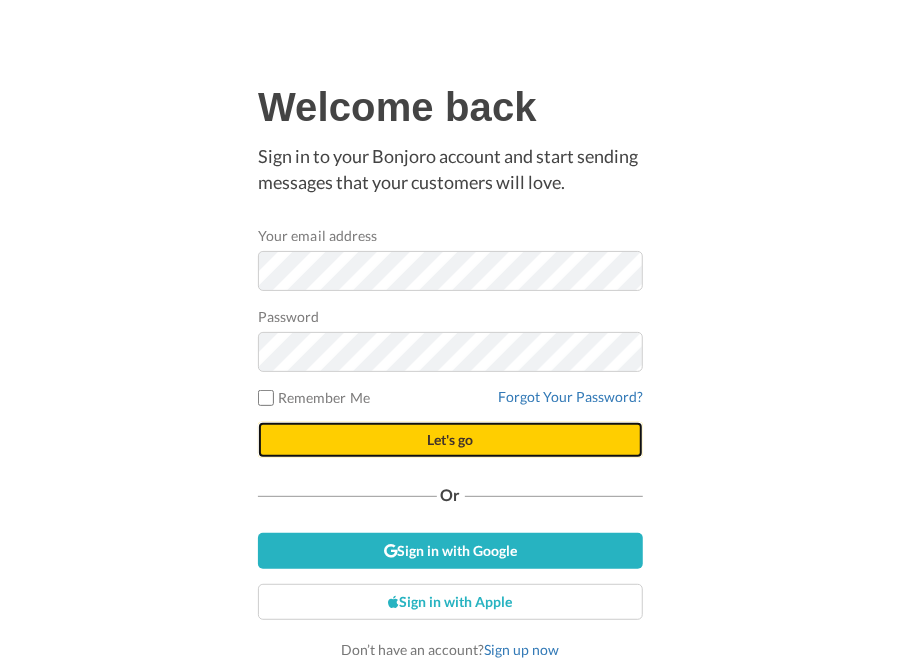 click on "Let's go" at bounding box center [450, 440] 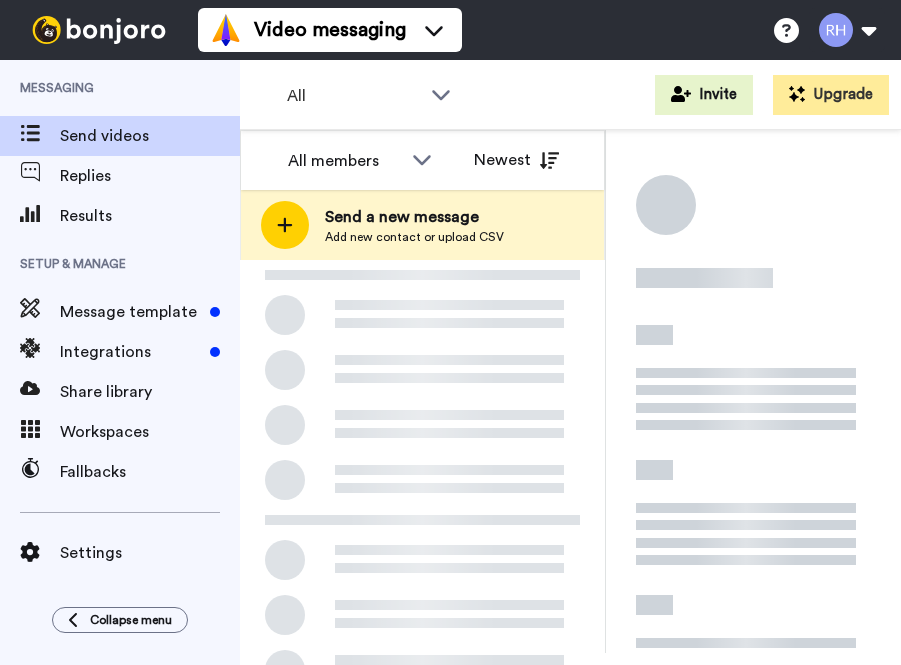 scroll, scrollTop: 0, scrollLeft: 0, axis: both 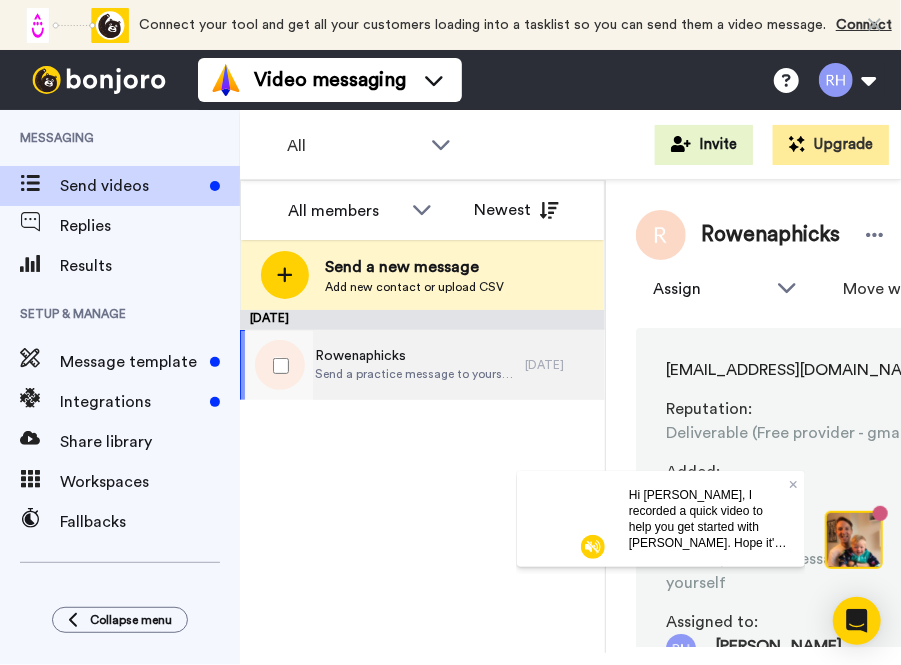 click on "Send a practice message to yourself" at bounding box center (415, 374) 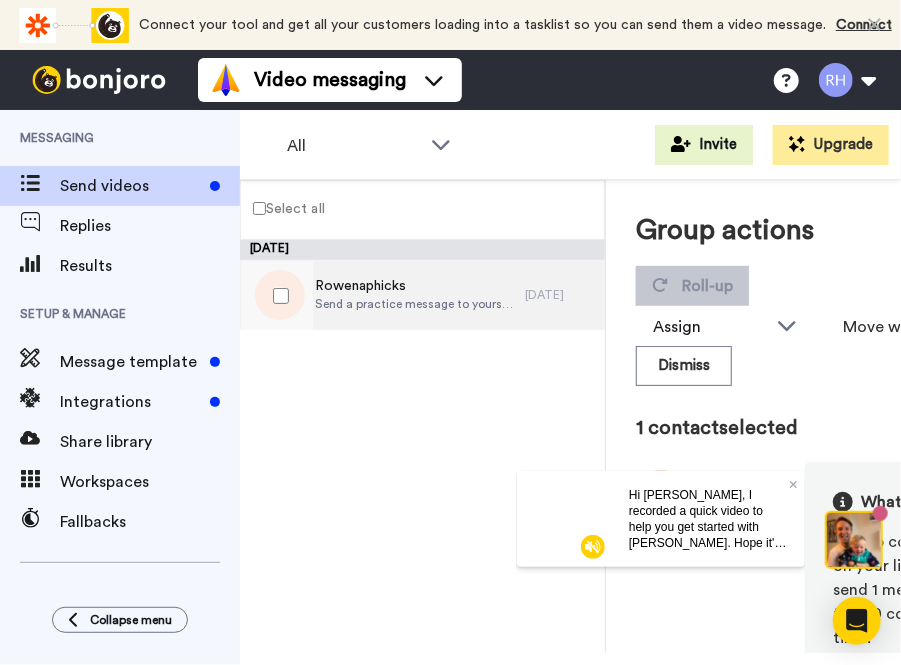 click on "Send a practice message to yourself" at bounding box center [415, 304] 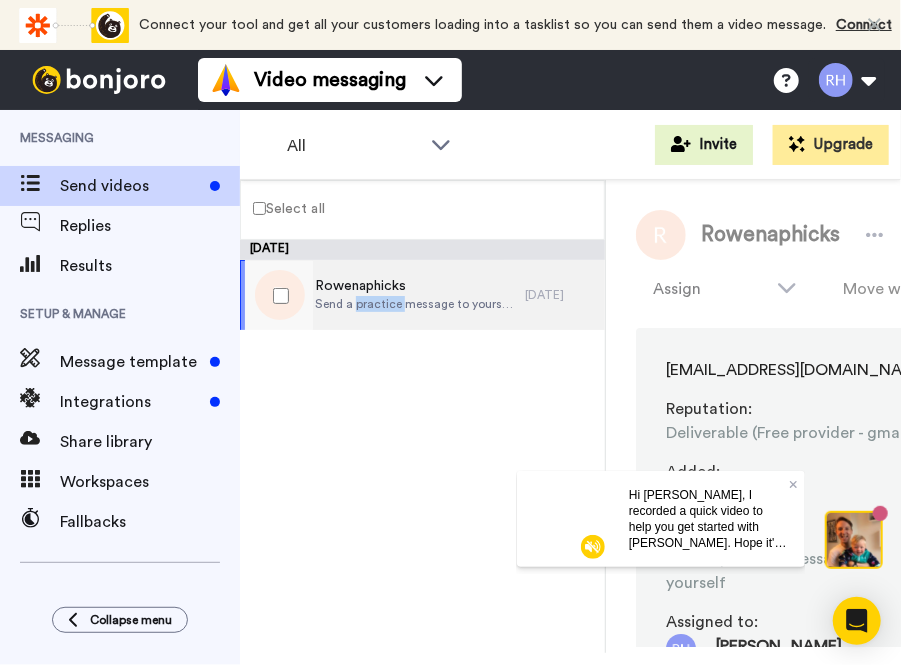 click on "Send a practice message to yourself" at bounding box center [415, 304] 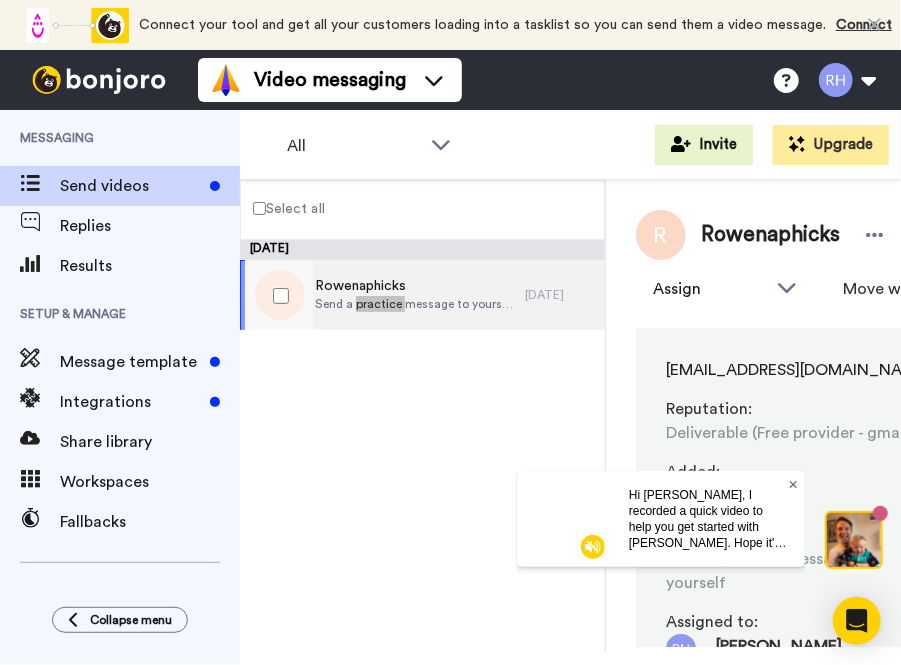 click 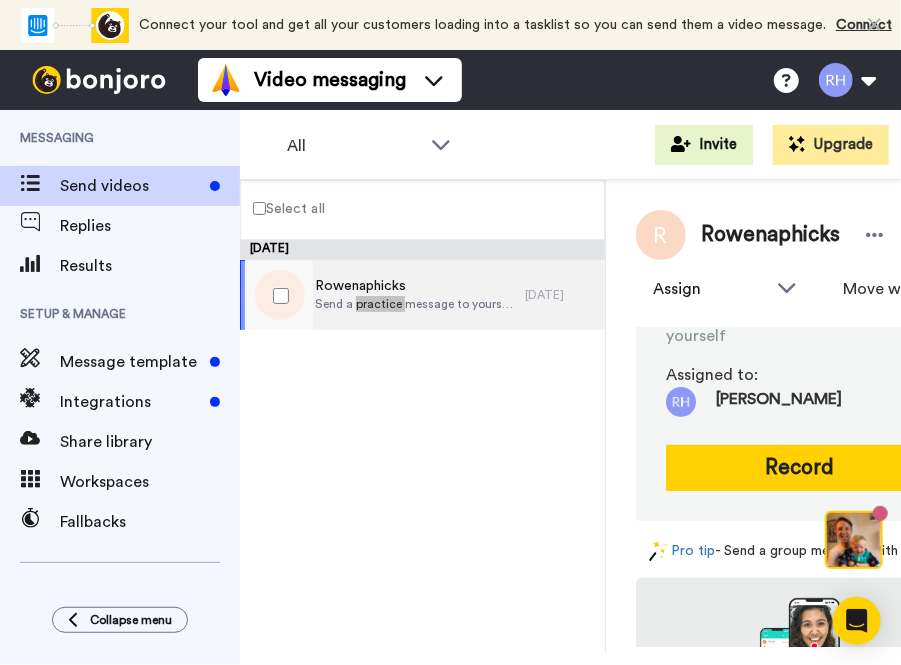 scroll, scrollTop: 248, scrollLeft: 0, axis: vertical 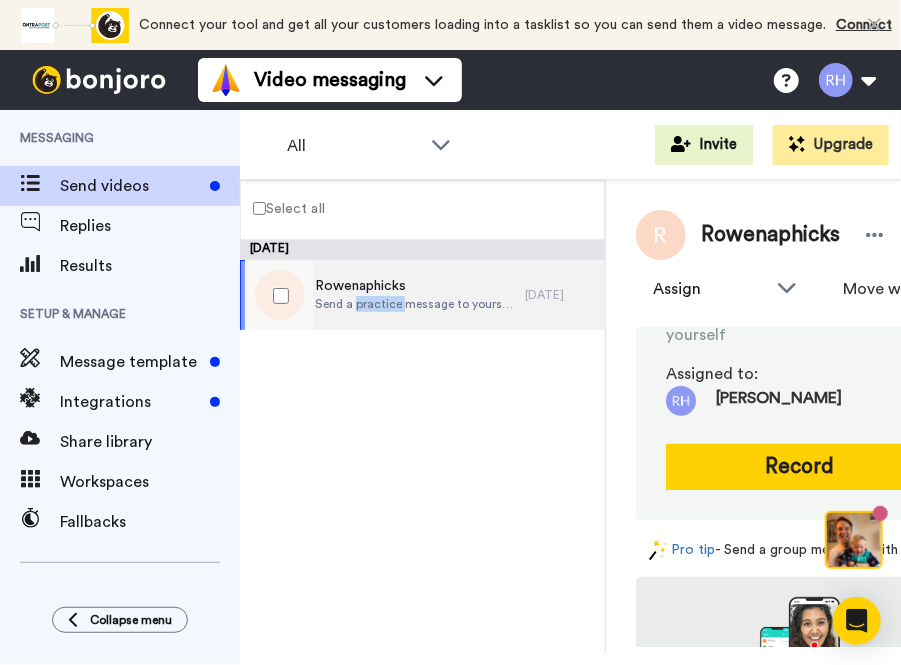 click on "Record" at bounding box center [799, 467] 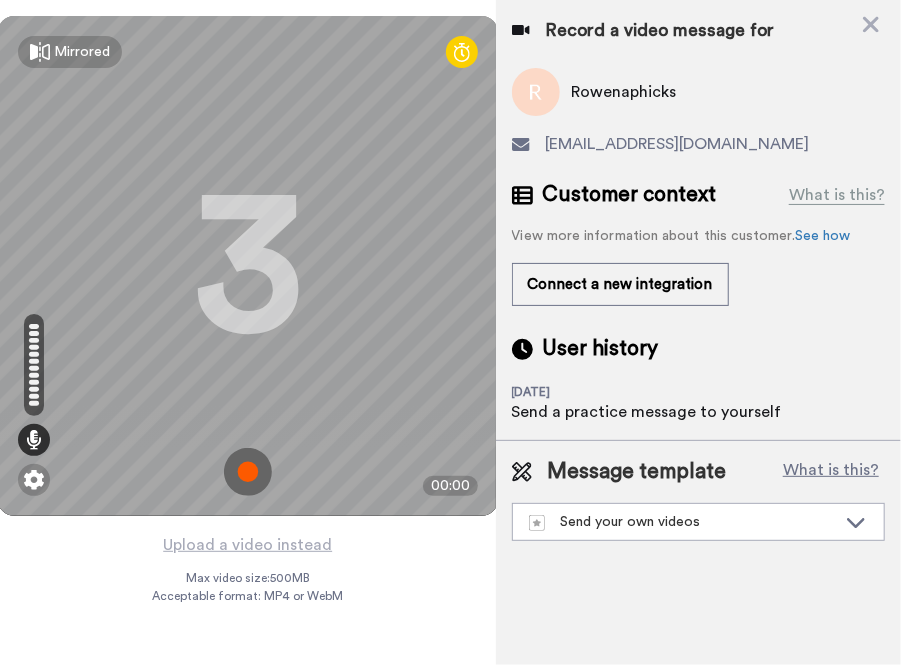 click at bounding box center [248, 472] 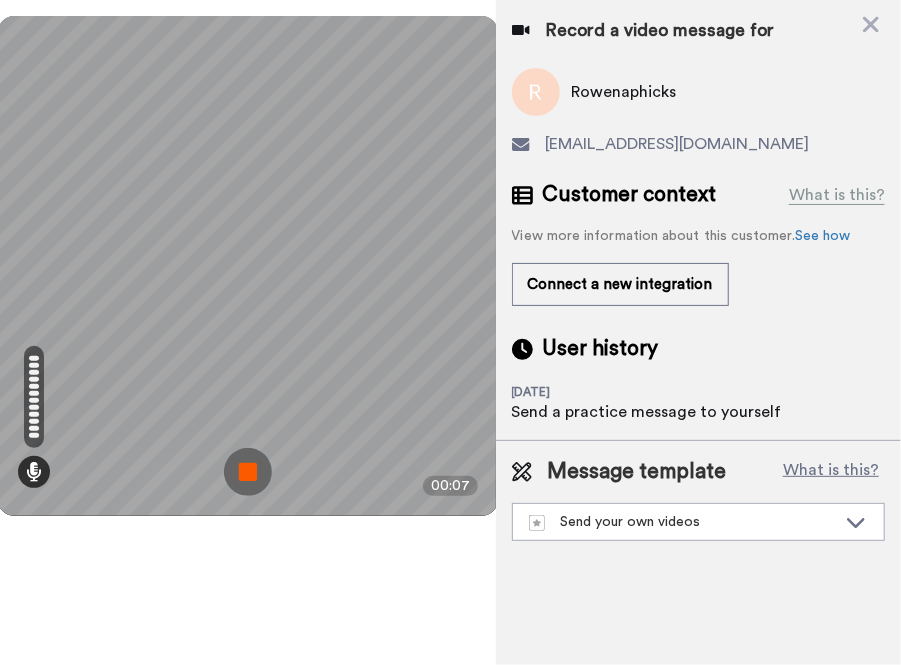 click at bounding box center [248, 472] 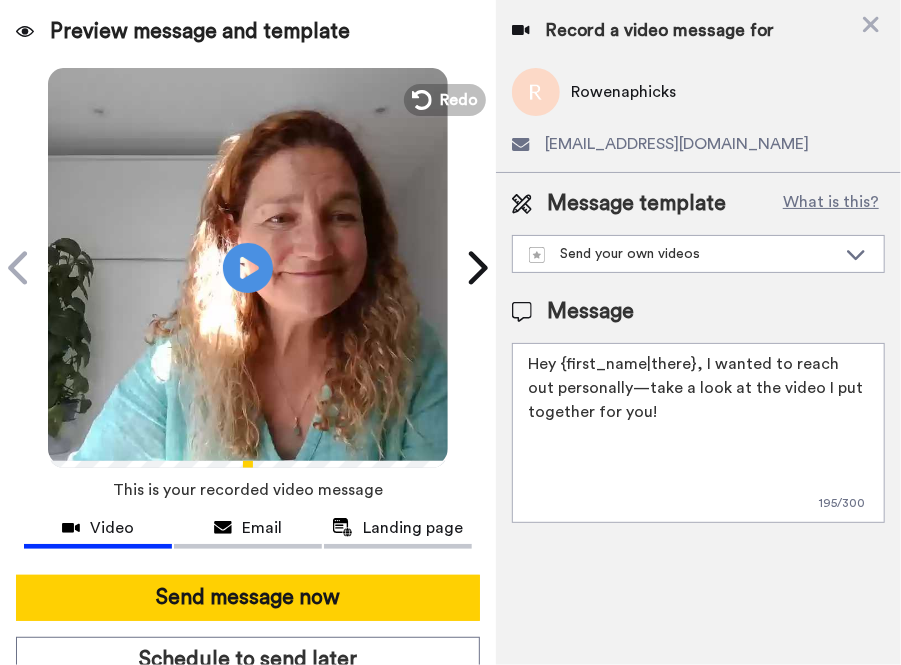 drag, startPoint x: 689, startPoint y: 362, endPoint x: 569, endPoint y: 363, distance: 120.004166 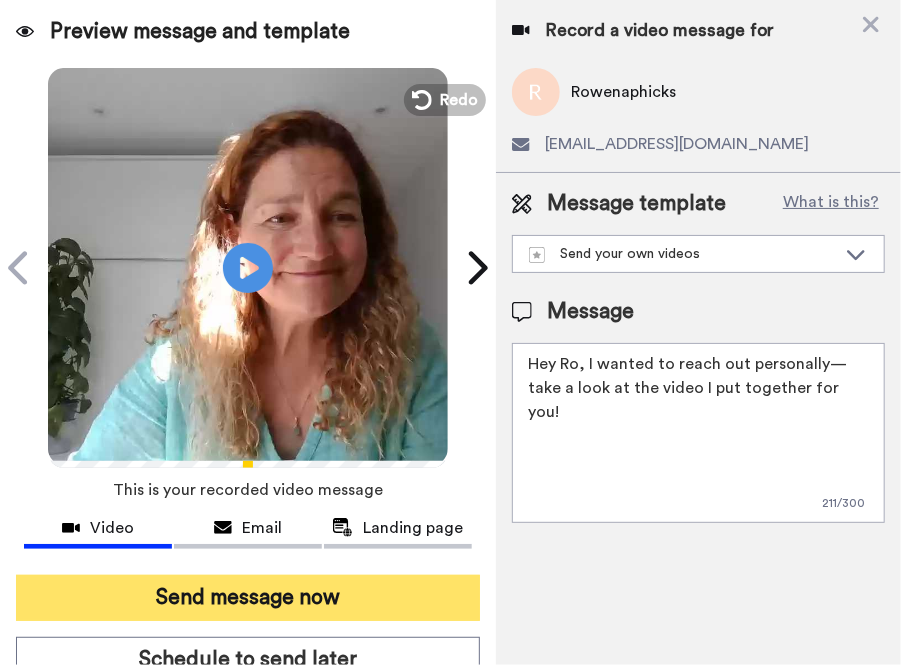type on "Hey Ro, I wanted to reach out personally—take a look at the video I put together for you!" 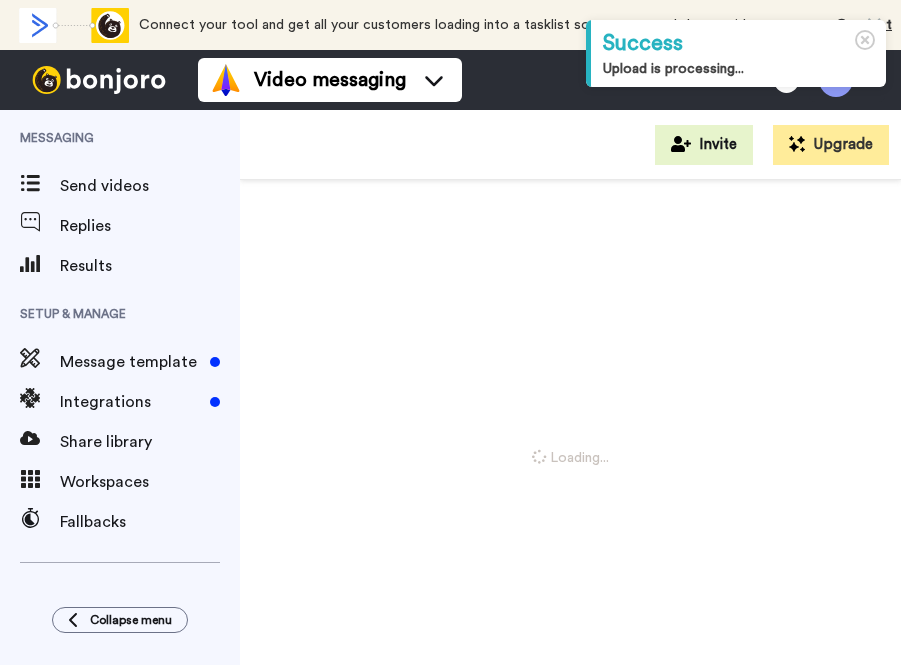 scroll, scrollTop: 0, scrollLeft: 0, axis: both 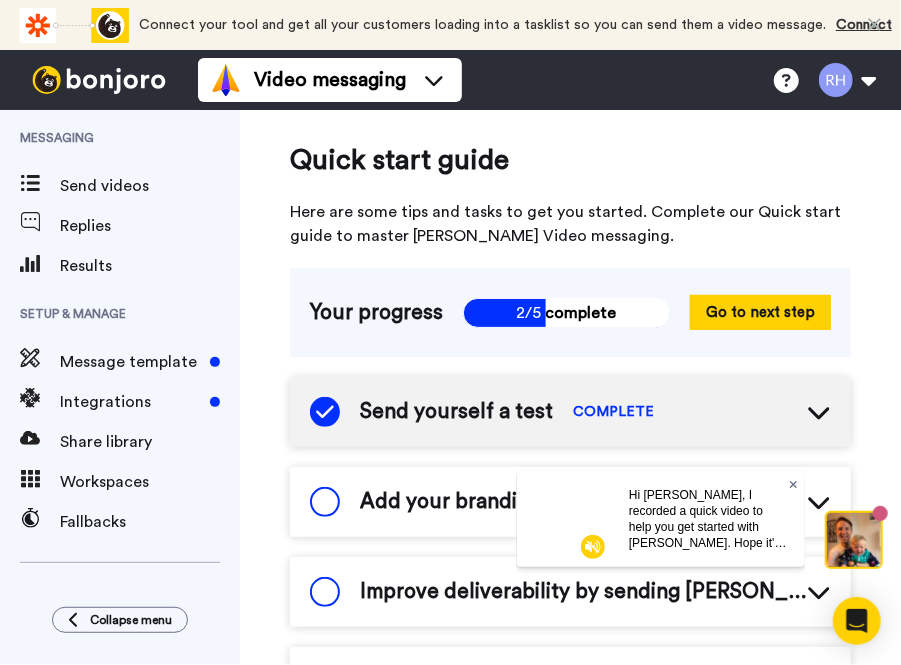 click 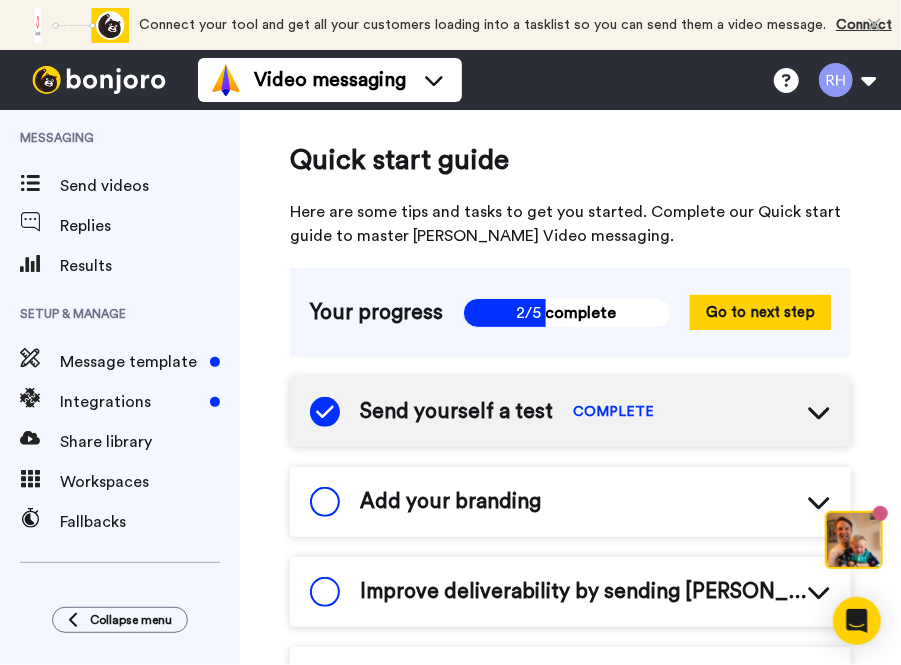 click on "Add your branding" at bounding box center [570, 502] 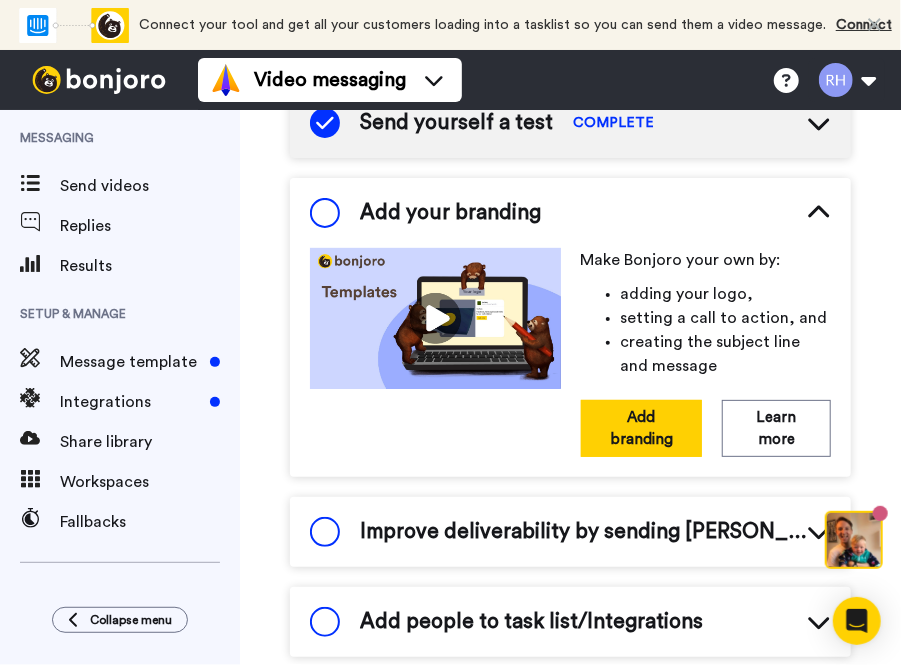 scroll, scrollTop: 290, scrollLeft: 0, axis: vertical 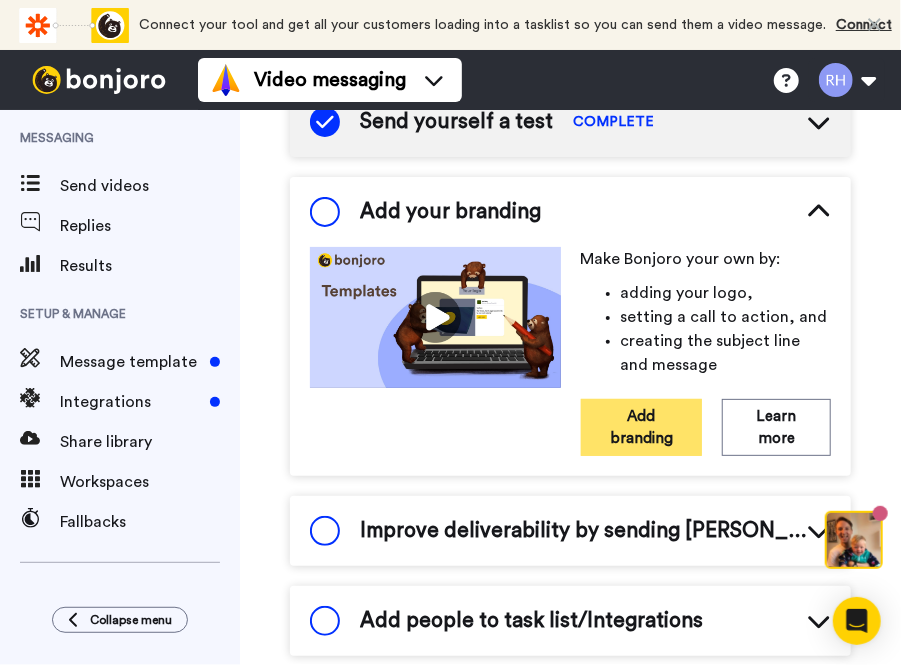 click on "Add branding" at bounding box center (642, 427) 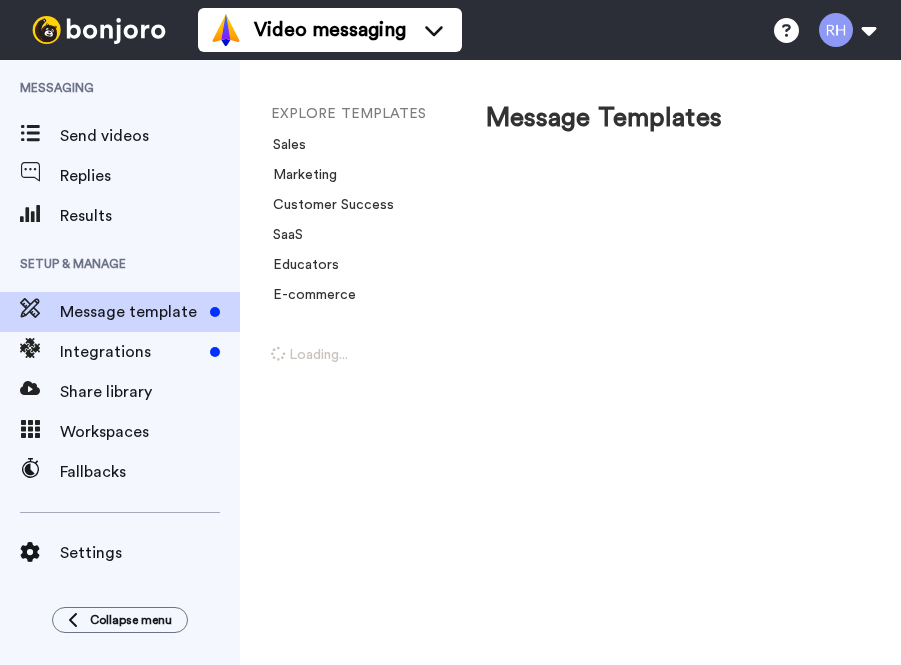 scroll, scrollTop: 0, scrollLeft: 0, axis: both 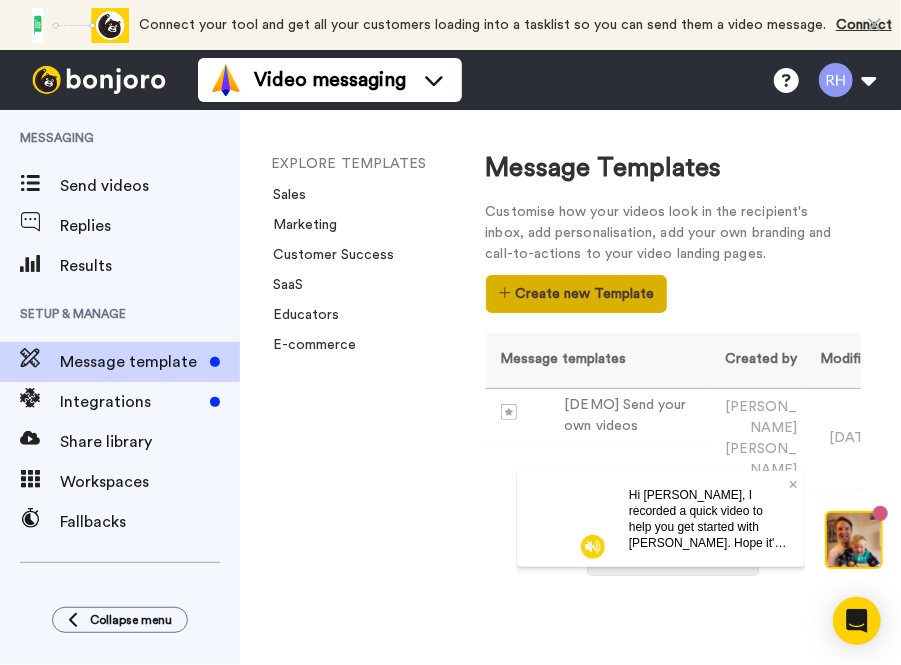 click on "Create new Template" at bounding box center (576, 294) 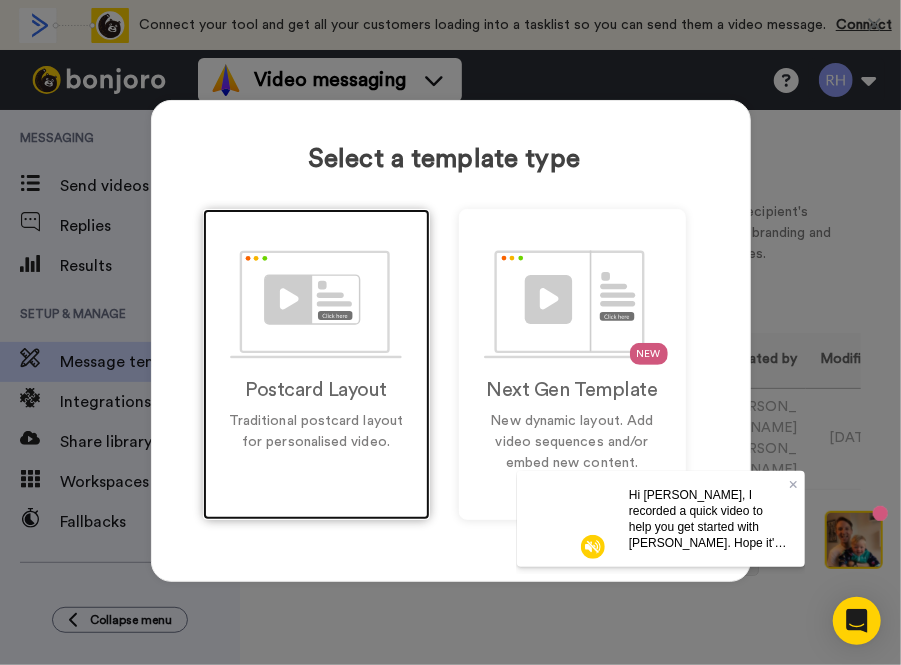 click on "Postcard Layout Traditional postcard layout for personalised video." at bounding box center [316, 364] 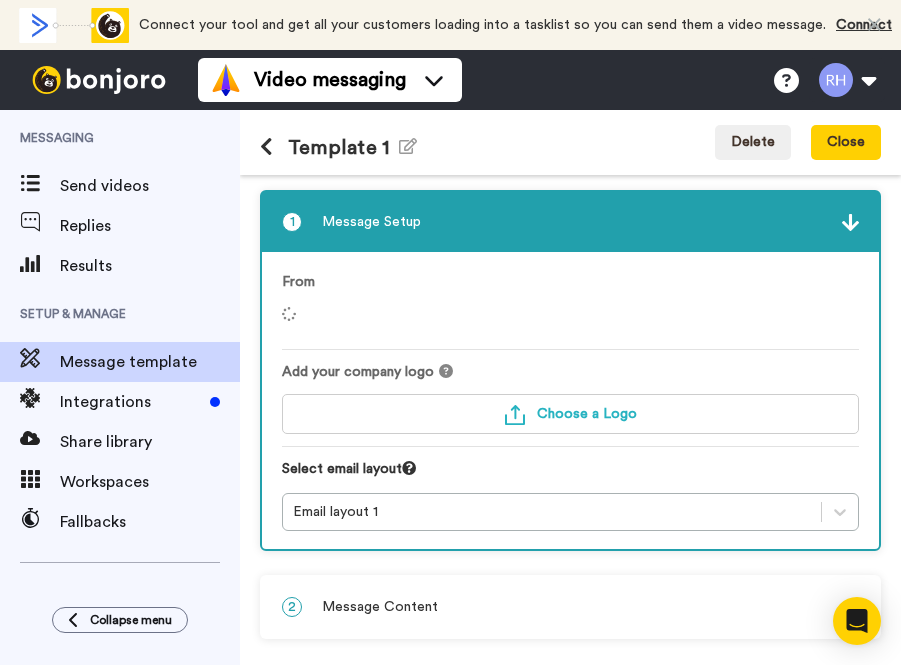 scroll, scrollTop: 0, scrollLeft: 0, axis: both 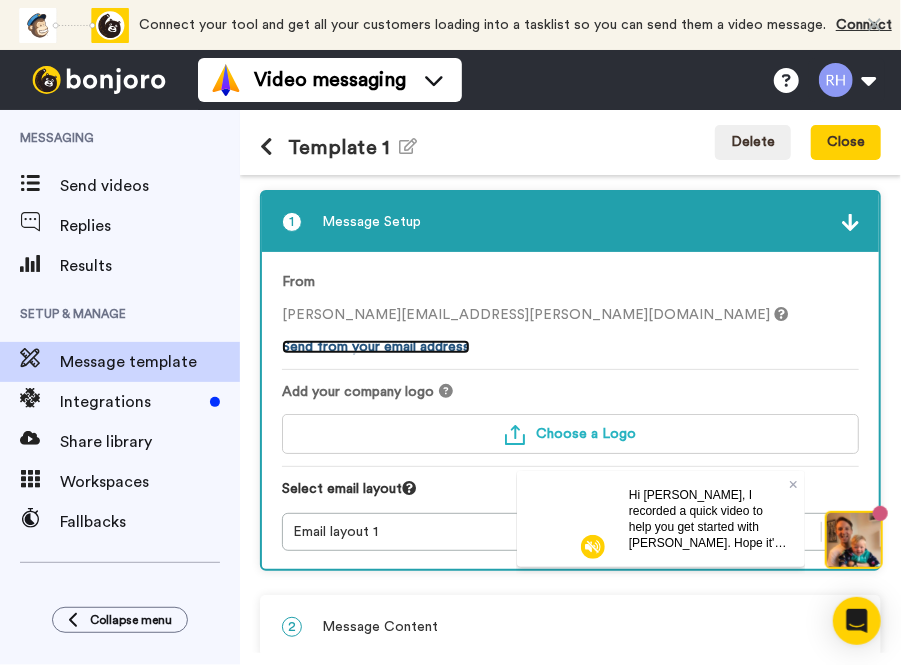 click on "Send from your email address" at bounding box center [376, 347] 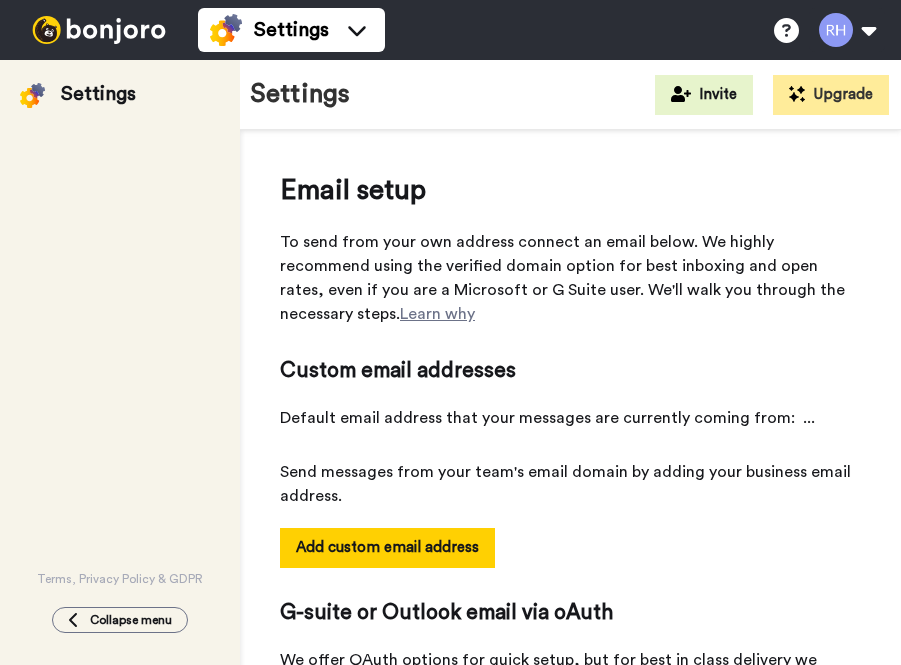 scroll, scrollTop: 0, scrollLeft: 0, axis: both 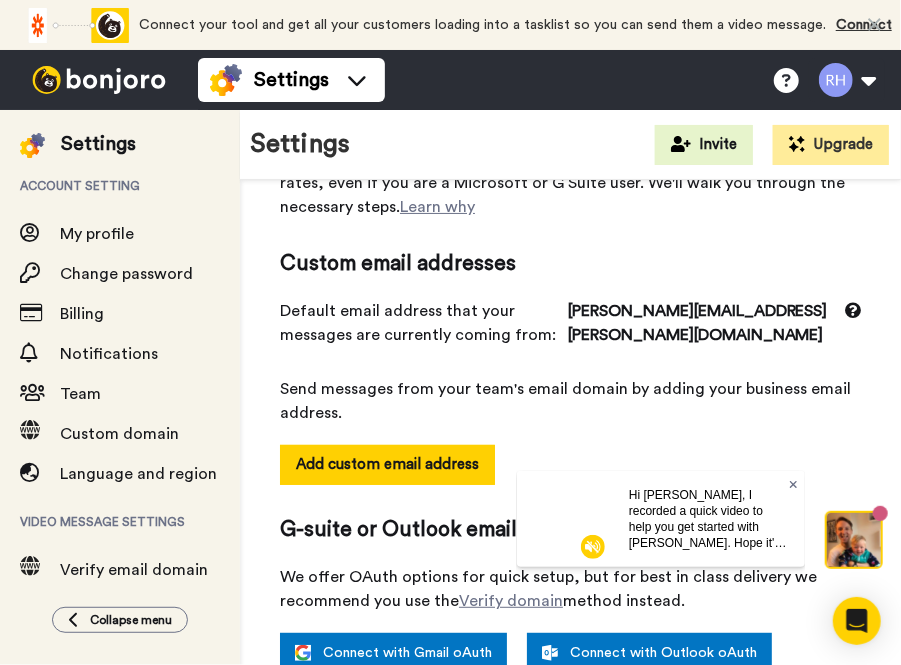 click 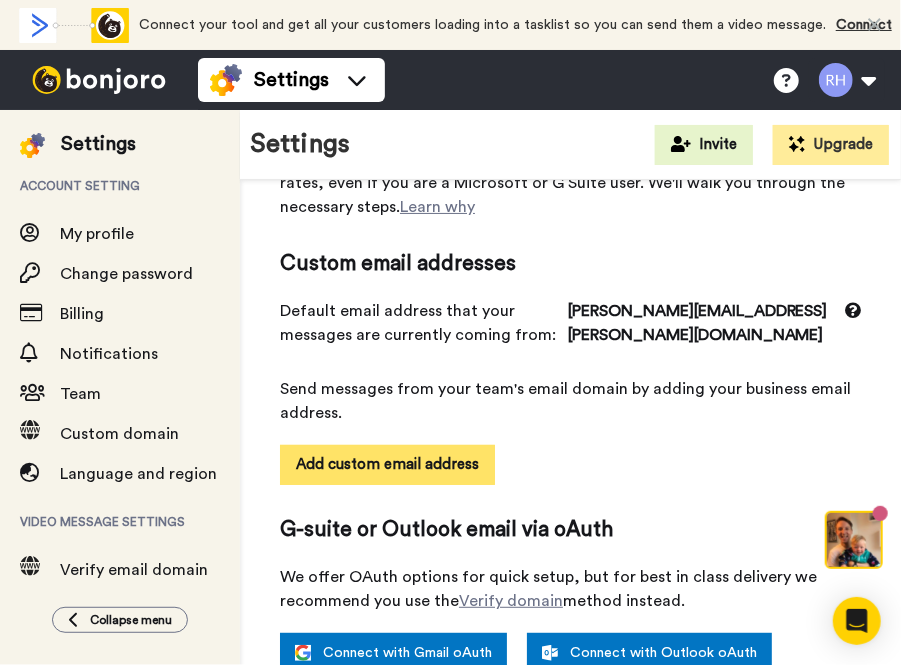 click on "Add custom email address" at bounding box center (387, 465) 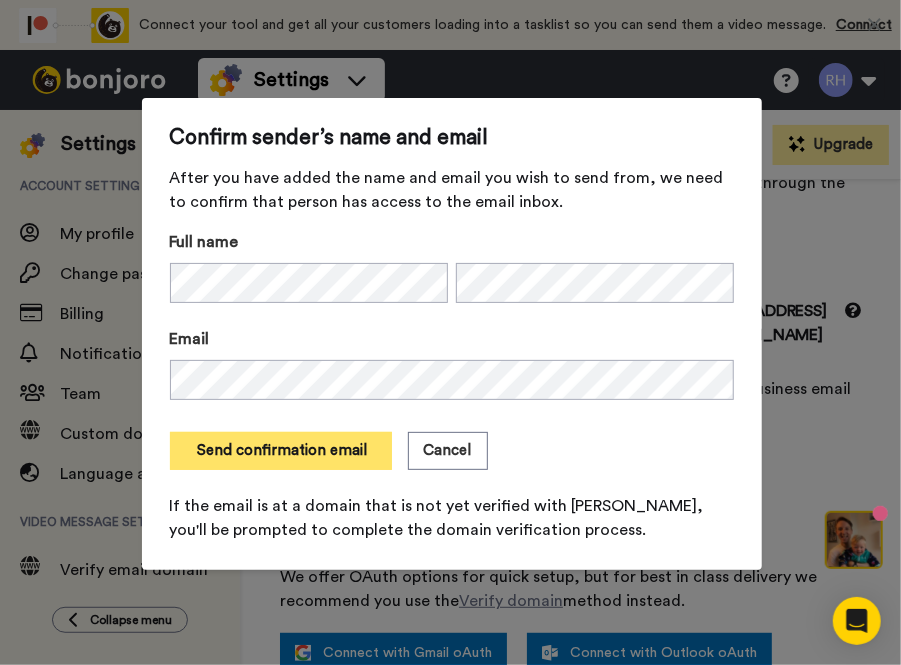 click on "Send confirmation email" at bounding box center [281, 451] 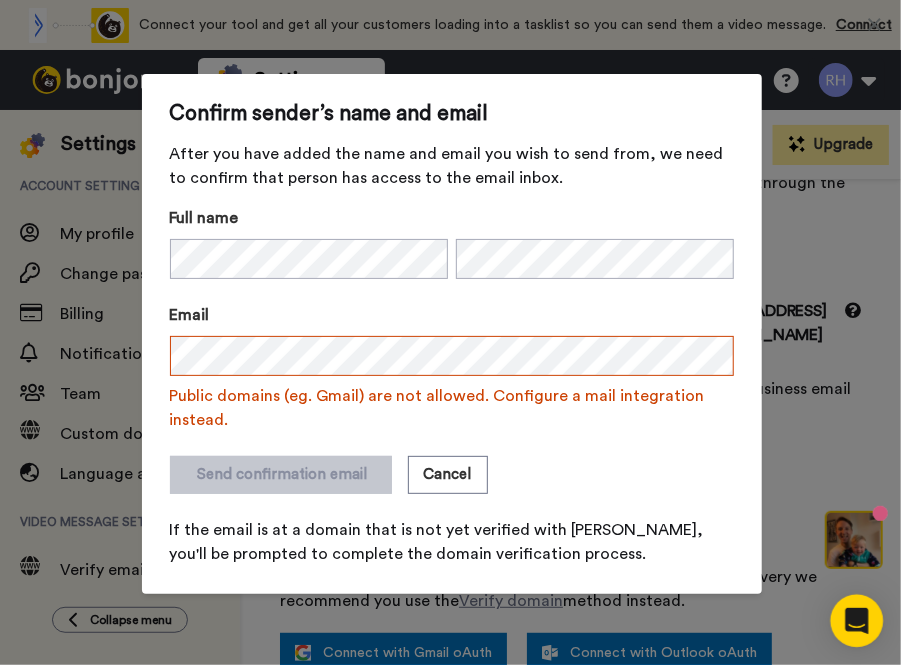 click 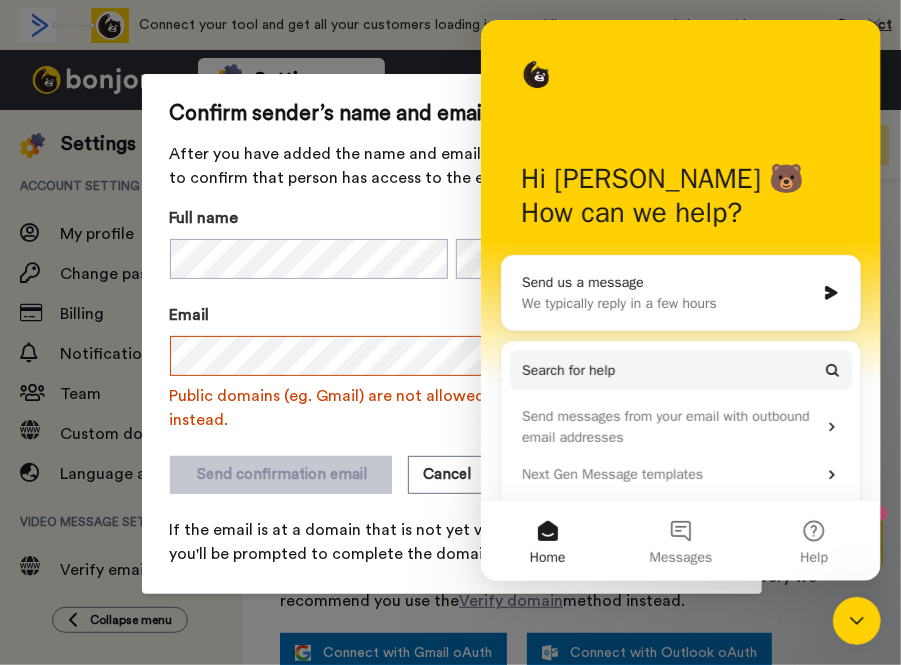 scroll, scrollTop: 0, scrollLeft: 0, axis: both 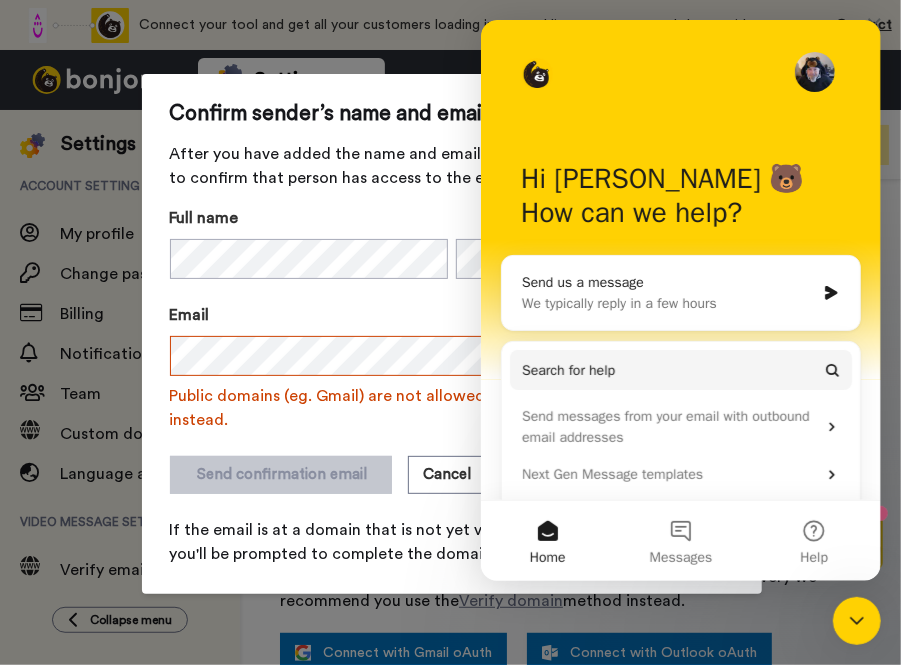 click on "We typically reply in a few hours" at bounding box center [667, 303] 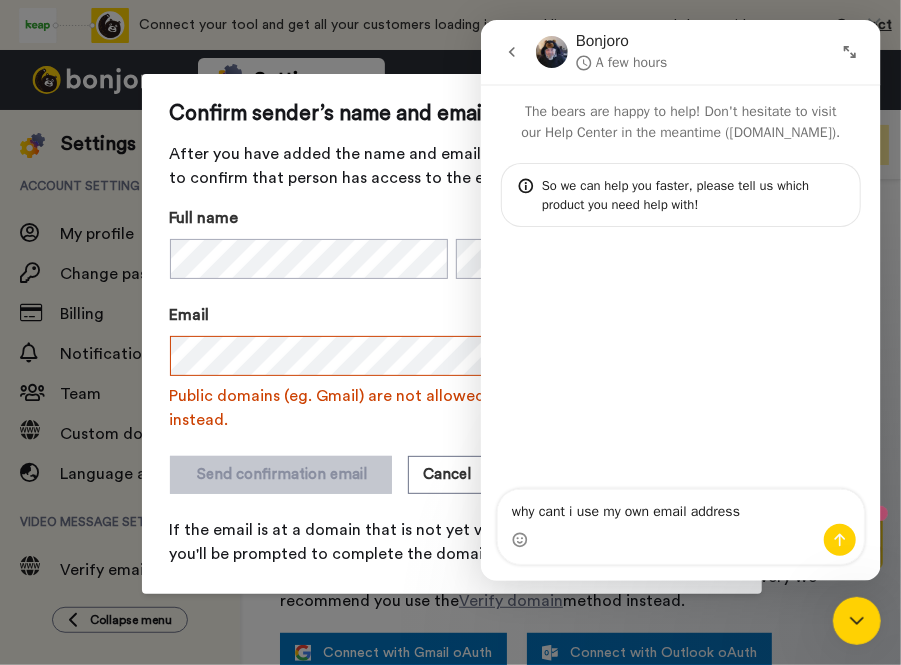 type on "why cant i use my own email address?" 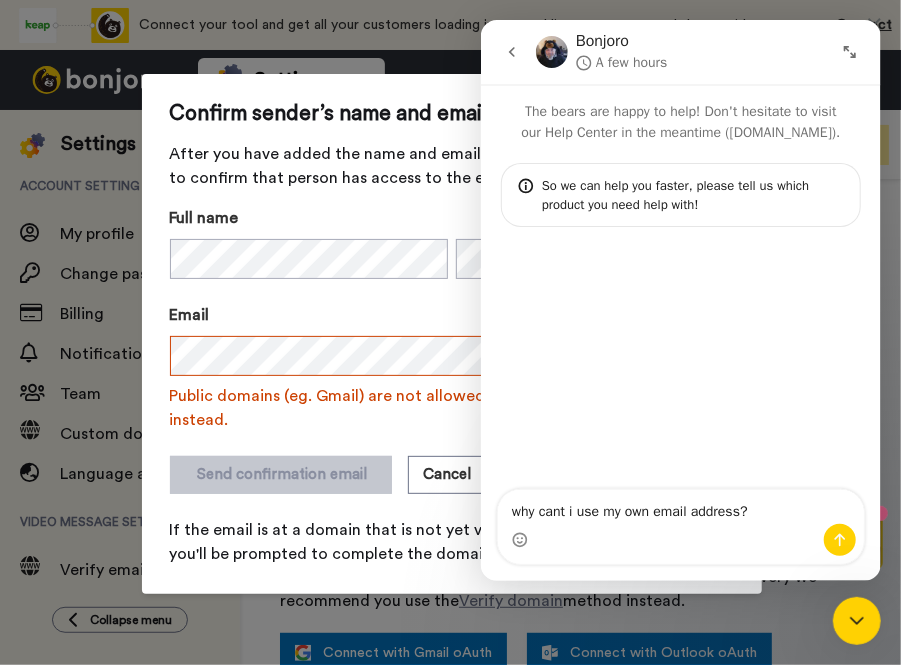 type 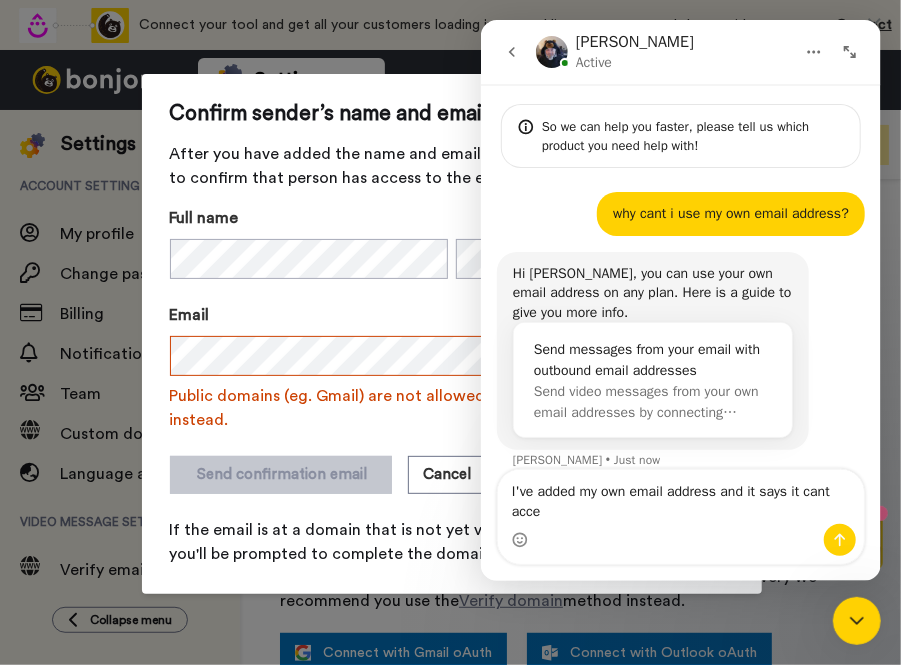 scroll, scrollTop: 79, scrollLeft: 0, axis: vertical 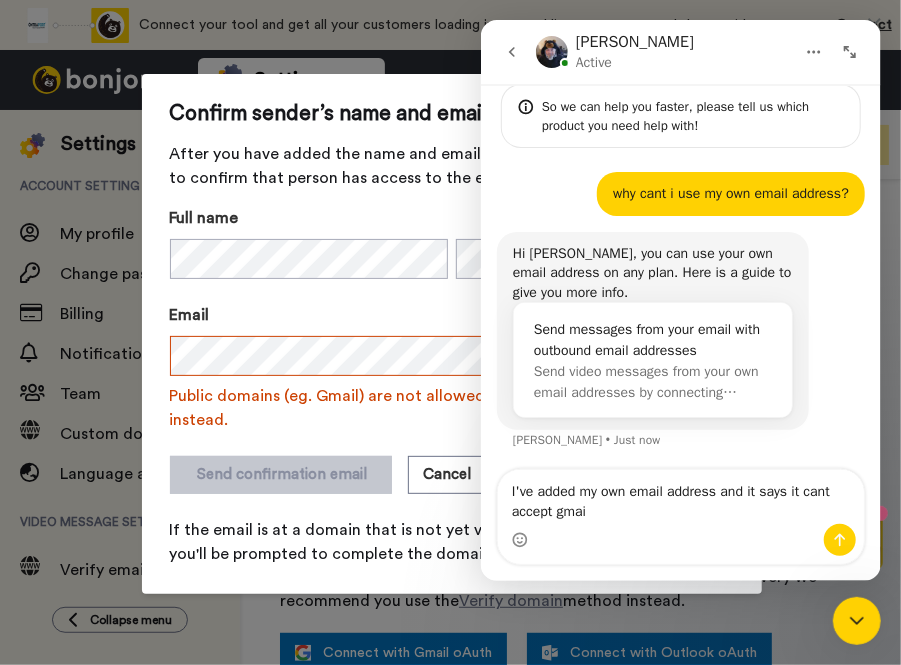 type on "I've added my own email address and it says it cant accept gmail" 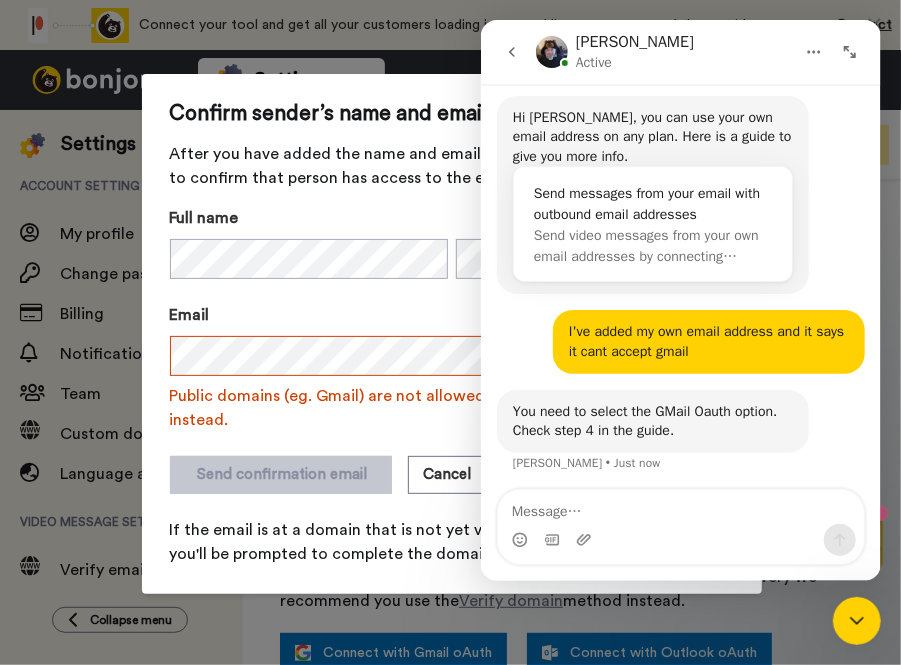 scroll, scrollTop: 294, scrollLeft: 0, axis: vertical 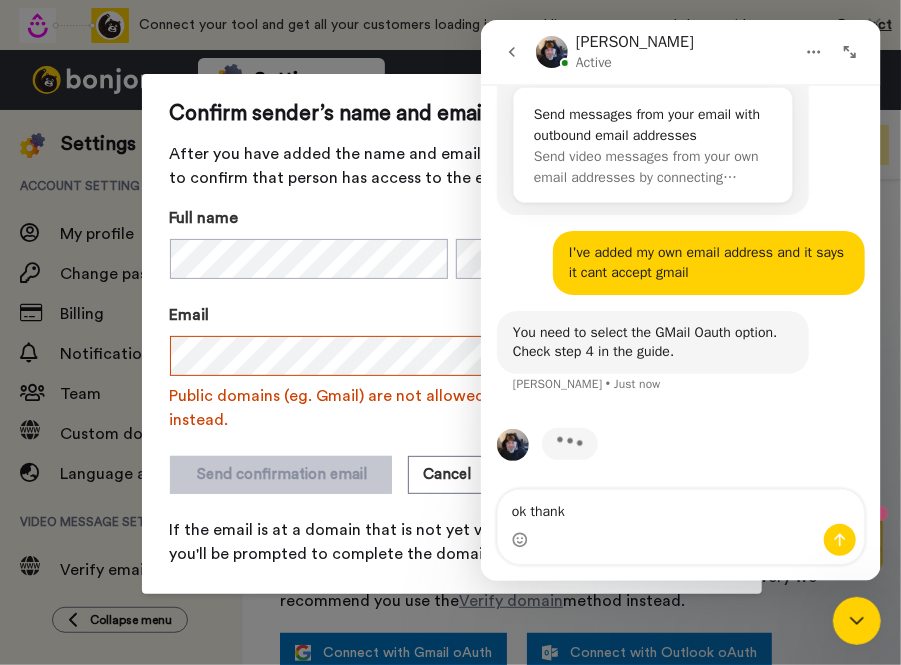 type on "ok thanks" 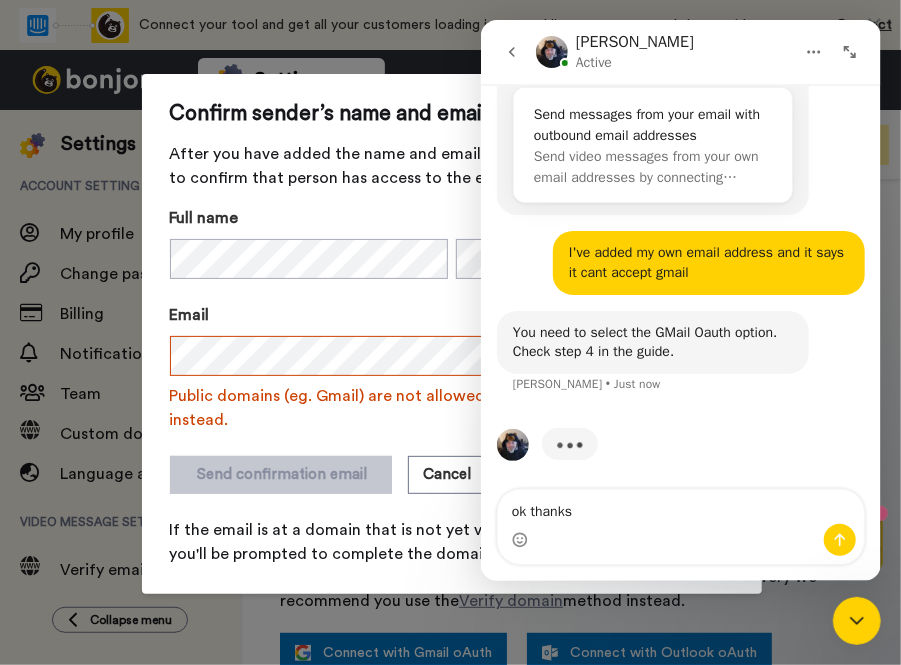 type 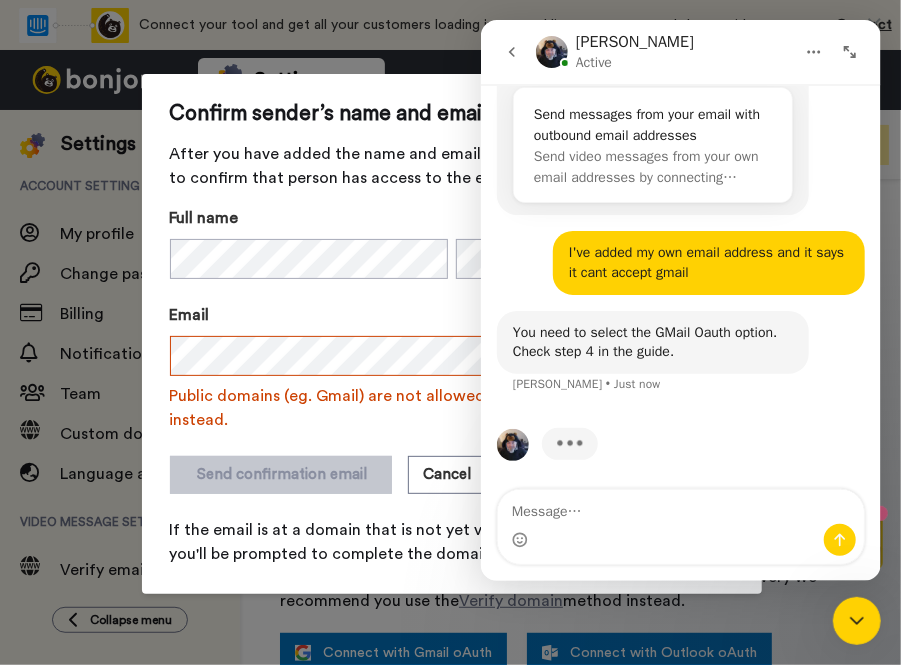 scroll, scrollTop: 277, scrollLeft: 0, axis: vertical 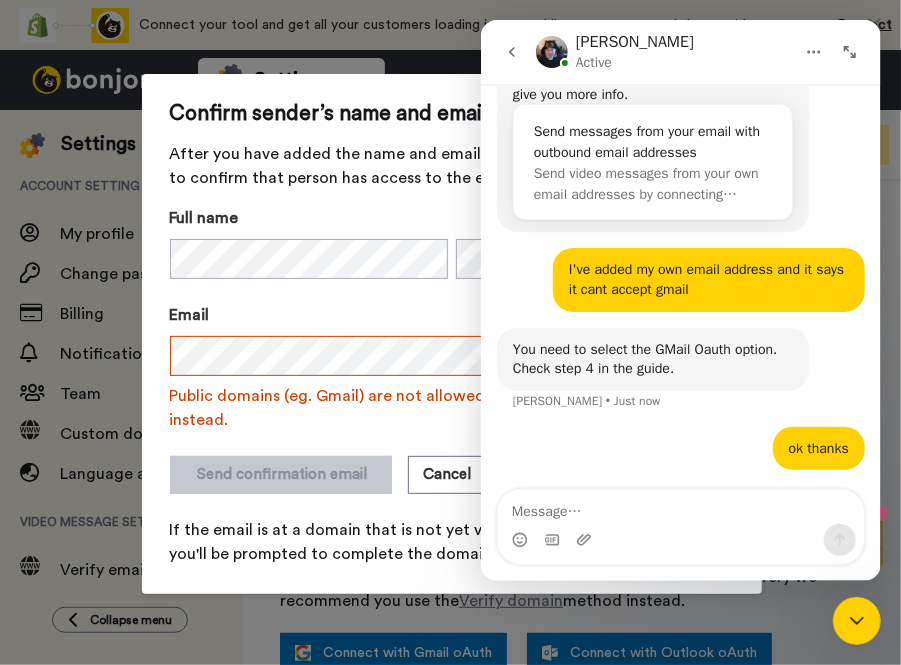 click on "Send messages from your email with outbound email addresses" at bounding box center (652, 142) 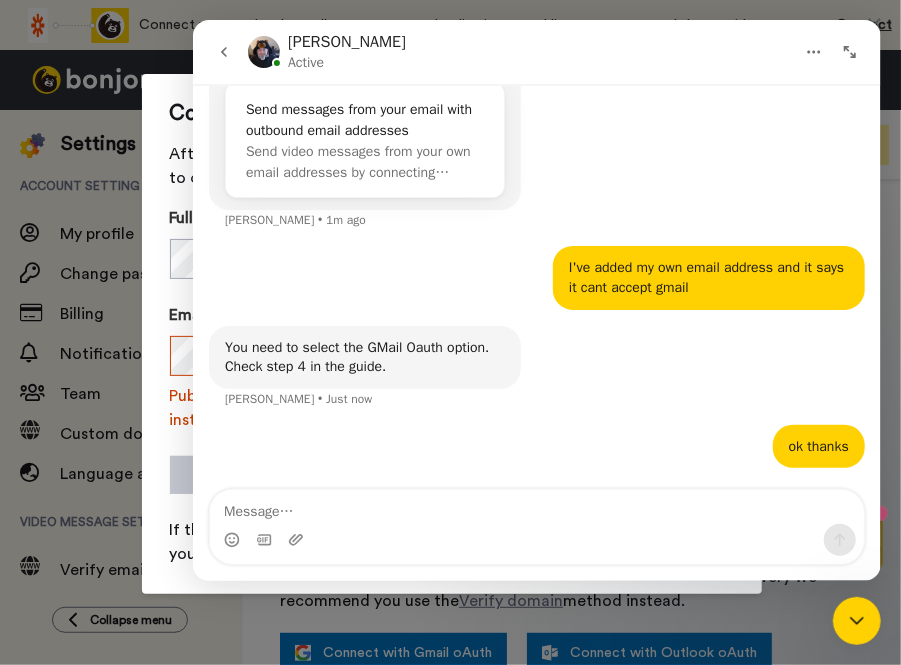 scroll, scrollTop: 0, scrollLeft: 0, axis: both 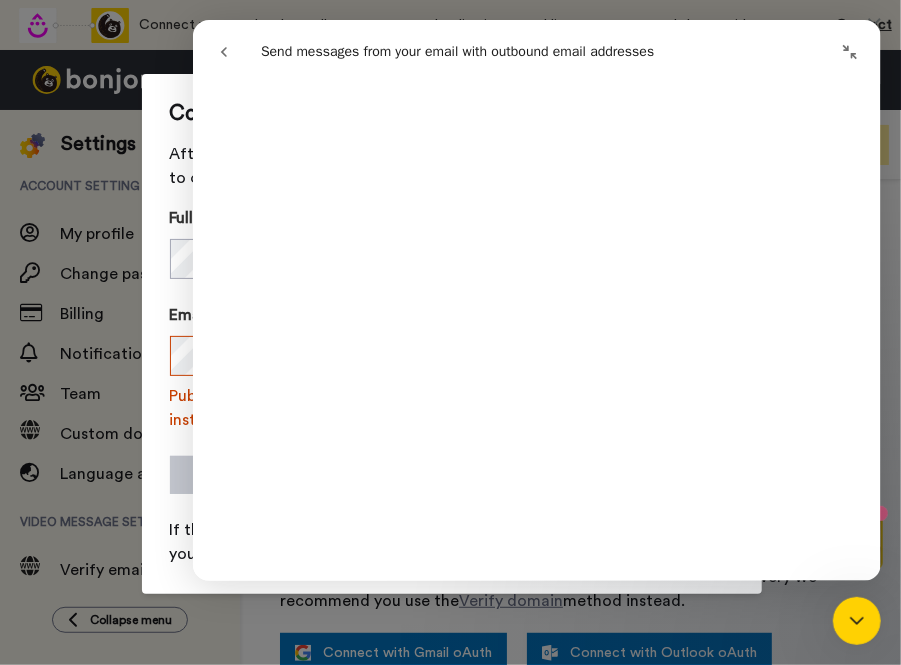 click 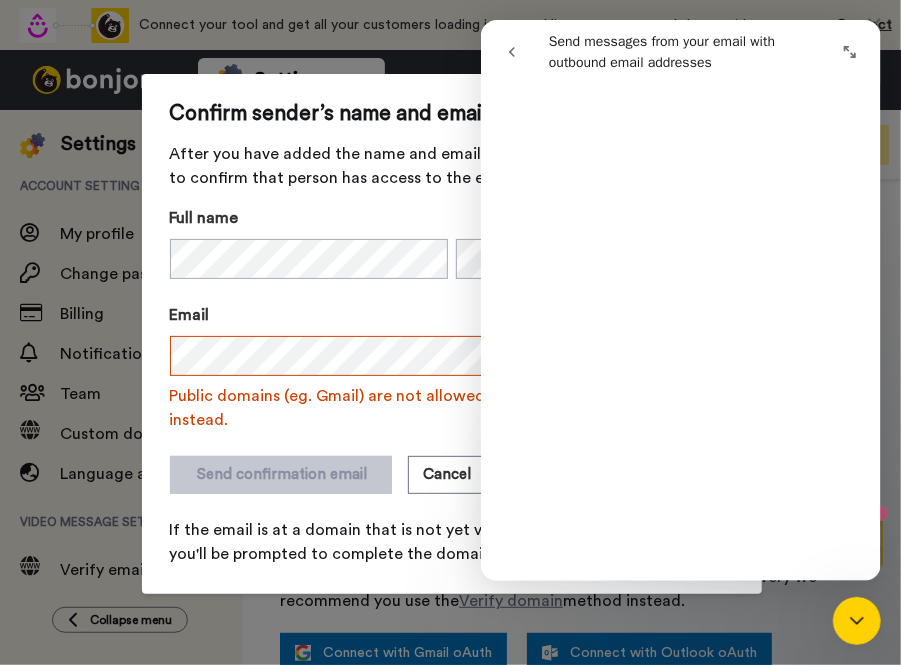 scroll, scrollTop: 912, scrollLeft: 0, axis: vertical 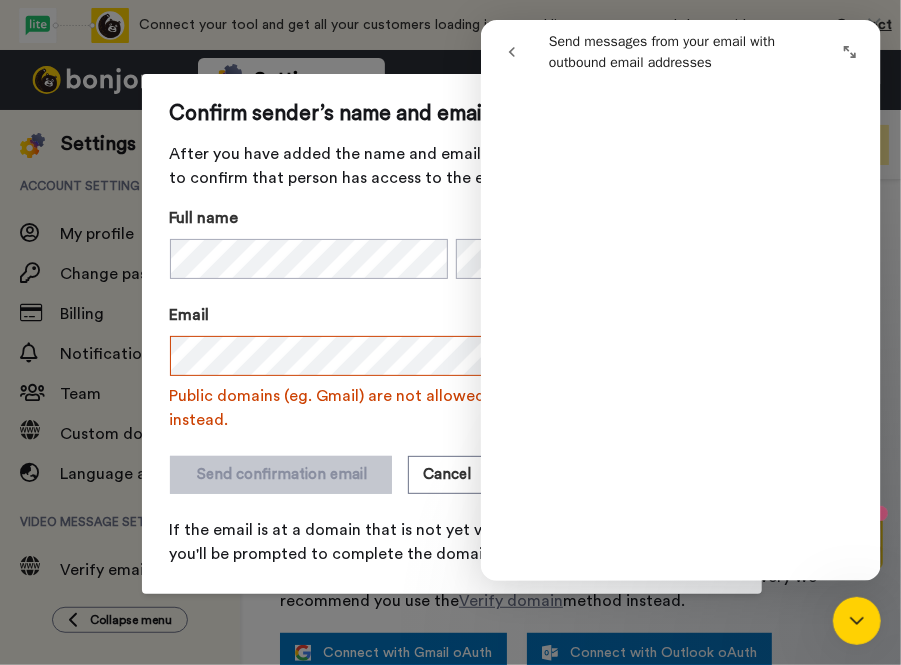 click on "Confirm sender’s name and email After you have added the name and email you wish to send from, we need to confirm that person has access to the email inbox. Full name   Email Public domains (eg. Gmail) are not allowed. Configure a mail integration instead.      Send confirmation email    Cancel If the email is at a domain that is not yet verified with Bonjoro, you'll be prompted to complete the domain verification process." at bounding box center (452, 334) 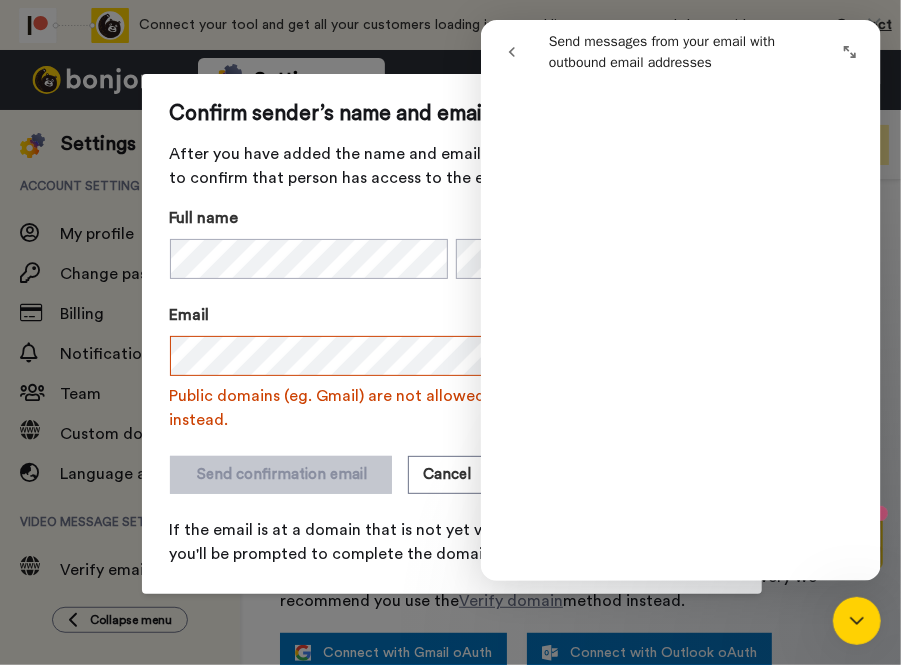 click 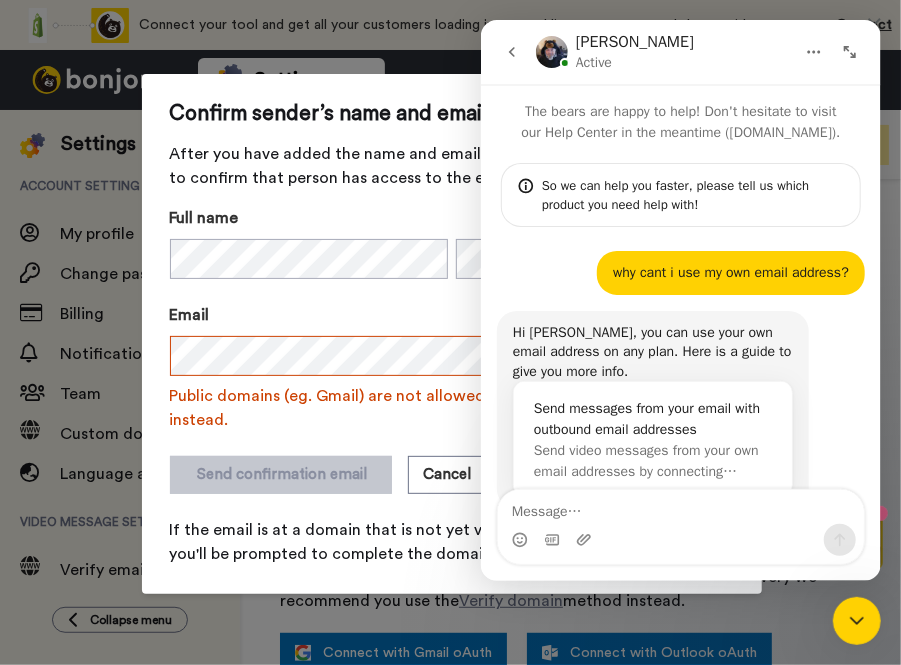 scroll, scrollTop: 277, scrollLeft: 0, axis: vertical 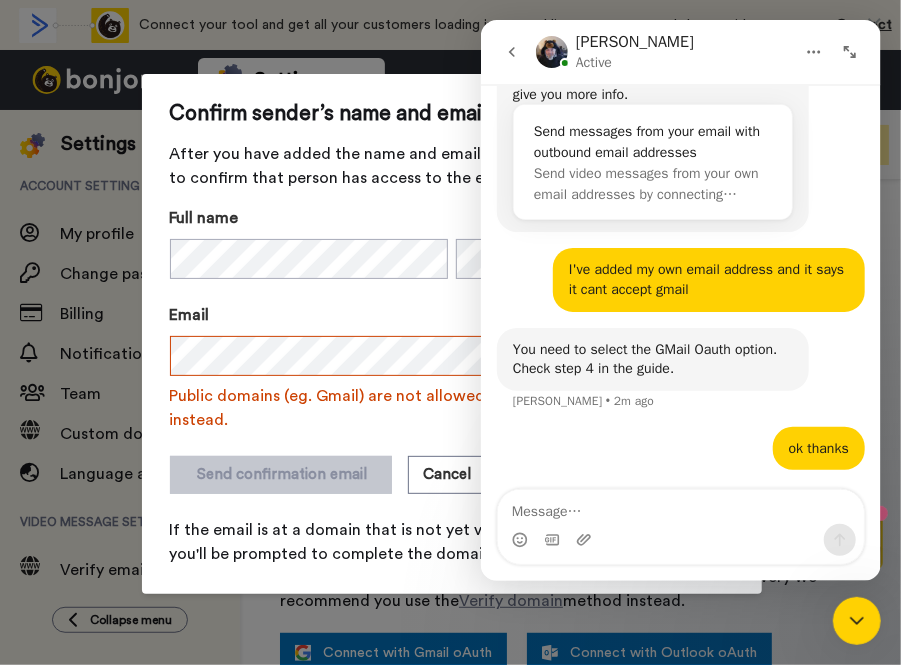 click 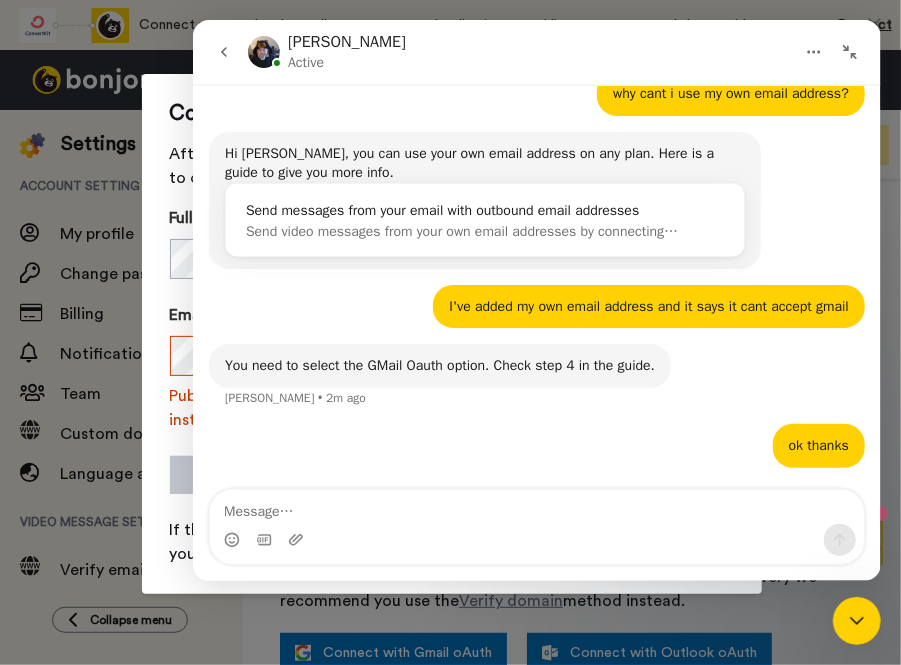 click 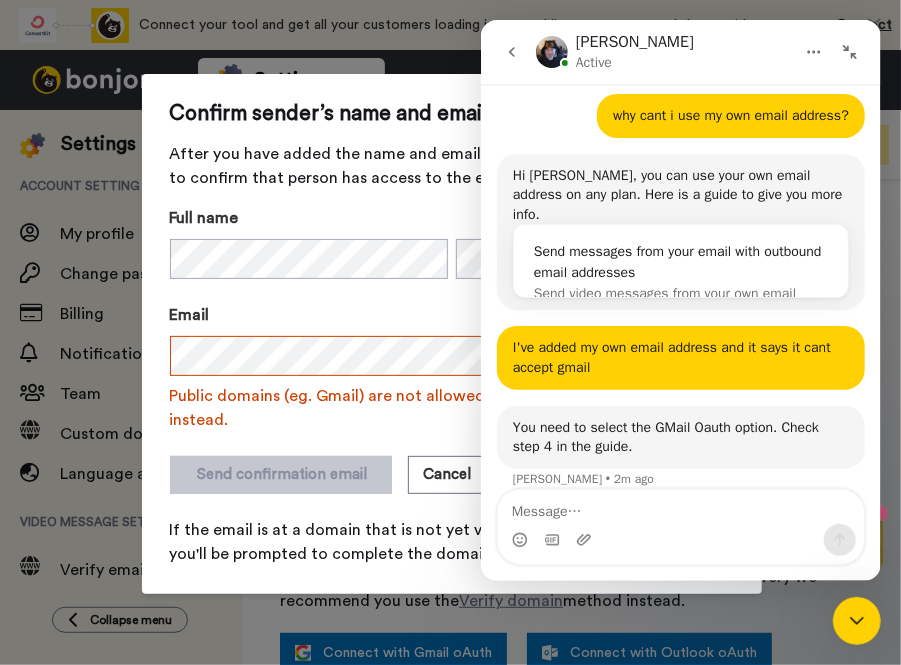 scroll, scrollTop: 277, scrollLeft: 0, axis: vertical 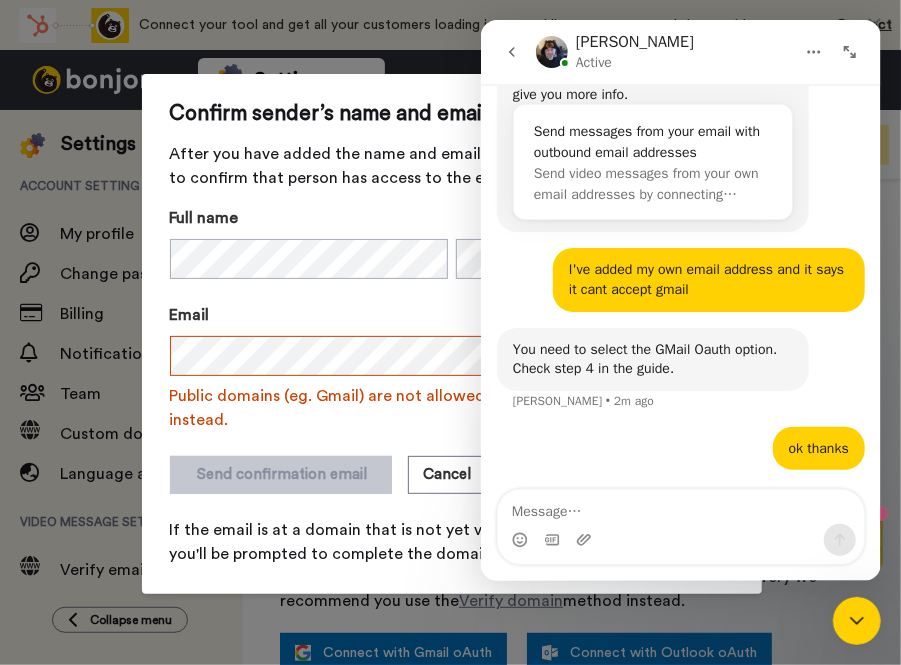 click 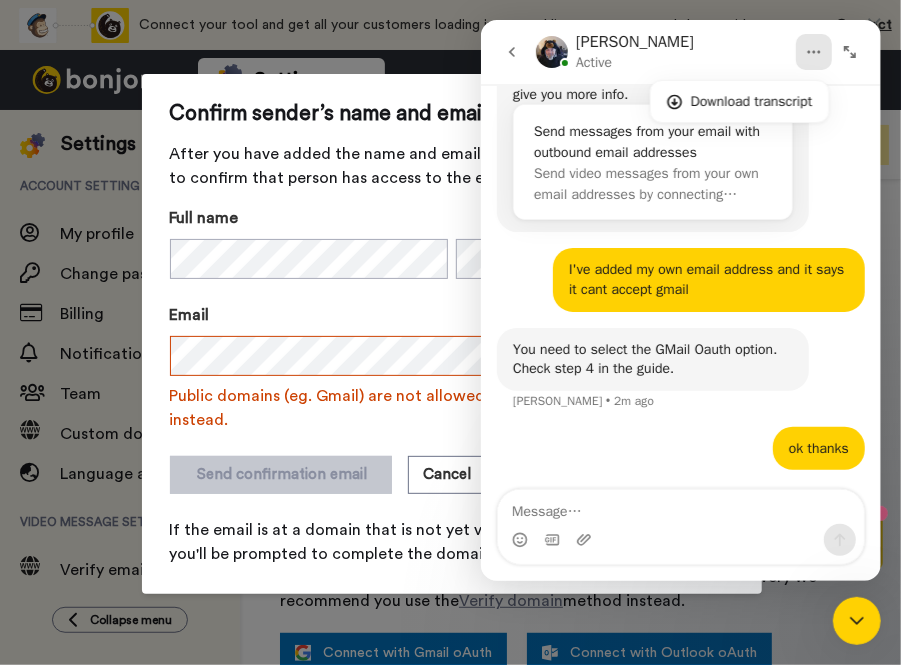 click on "Confirm sender’s name and email After you have added the name and email you wish to send from, we need to confirm that person has access to the email inbox. Full name   Email Public domains (eg. Gmail) are not allowed. Configure a mail integration instead.      Send confirmation email    Cancel If the email is at a domain that is not yet verified with Bonjoro, you'll be prompted to complete the domain verification process." at bounding box center (450, 332) 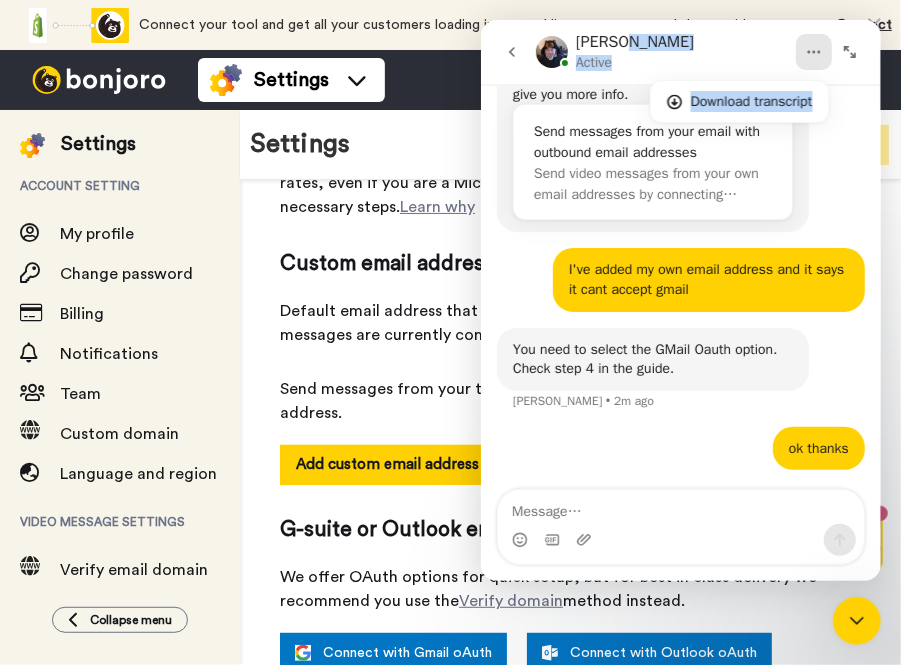 drag, startPoint x: 699, startPoint y: 23, endPoint x: 841, endPoint y: 74, distance: 150.88075 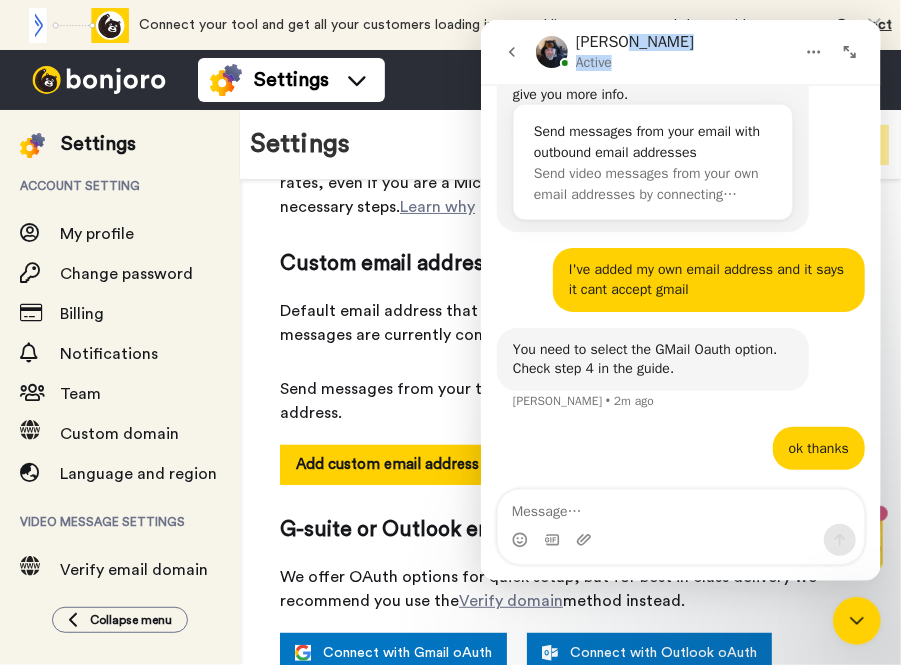 click on "Johann Active" at bounding box center [664, 52] 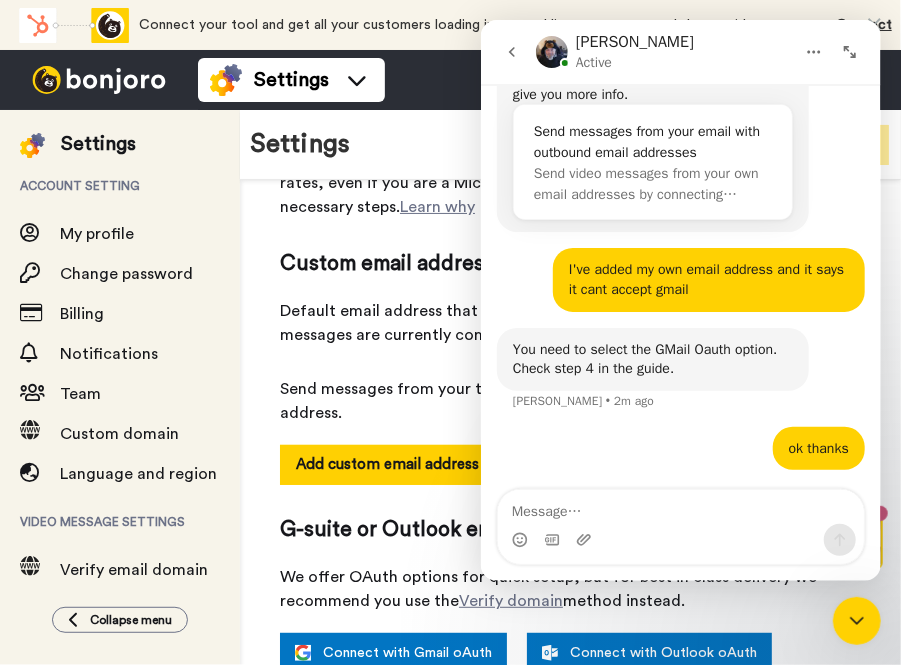 click on "Settings
Invite Upgrade" at bounding box center (570, 145) 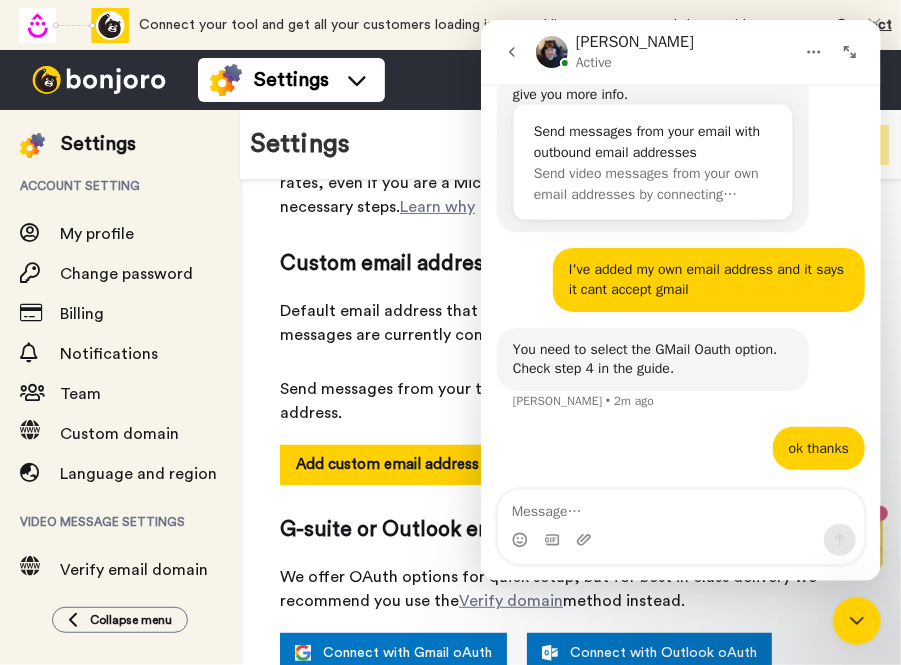 click 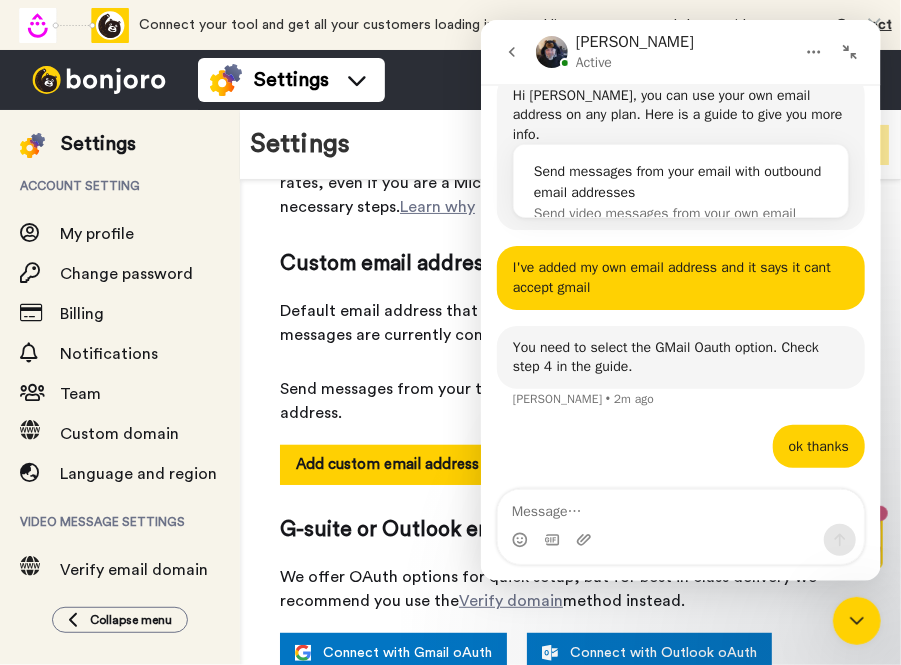 scroll, scrollTop: 157, scrollLeft: 0, axis: vertical 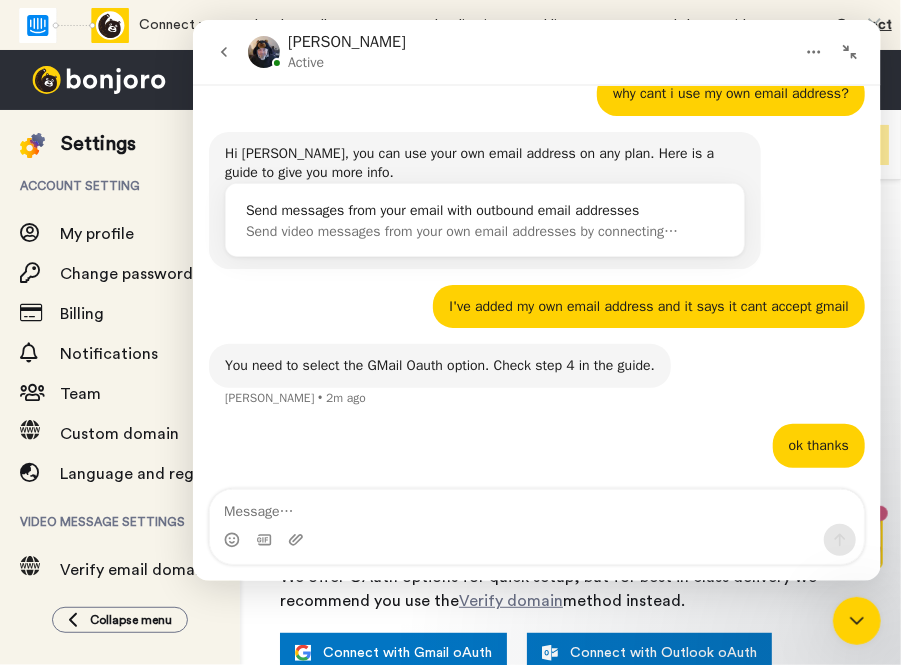 click 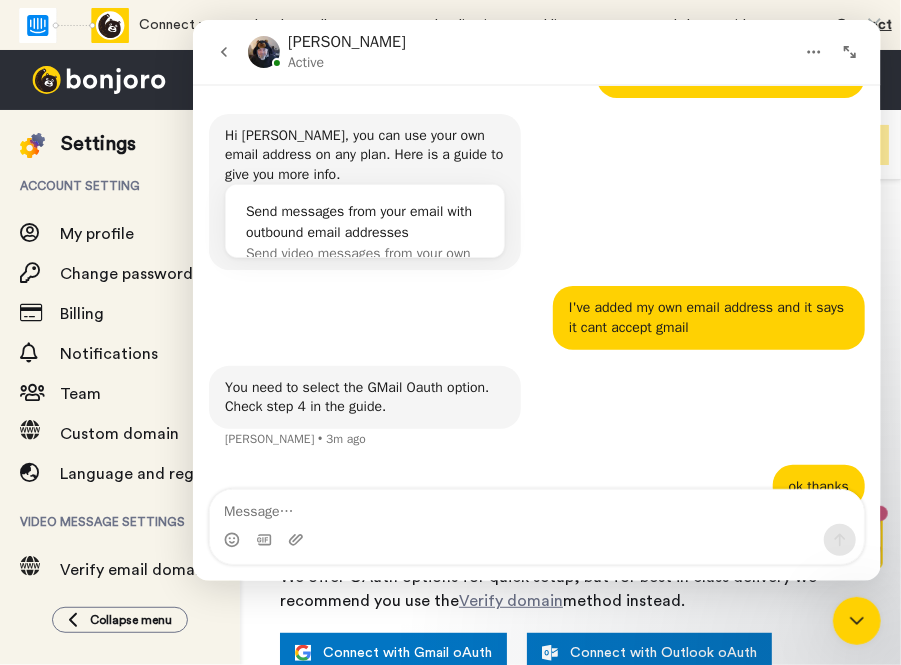 scroll, scrollTop: 277, scrollLeft: 0, axis: vertical 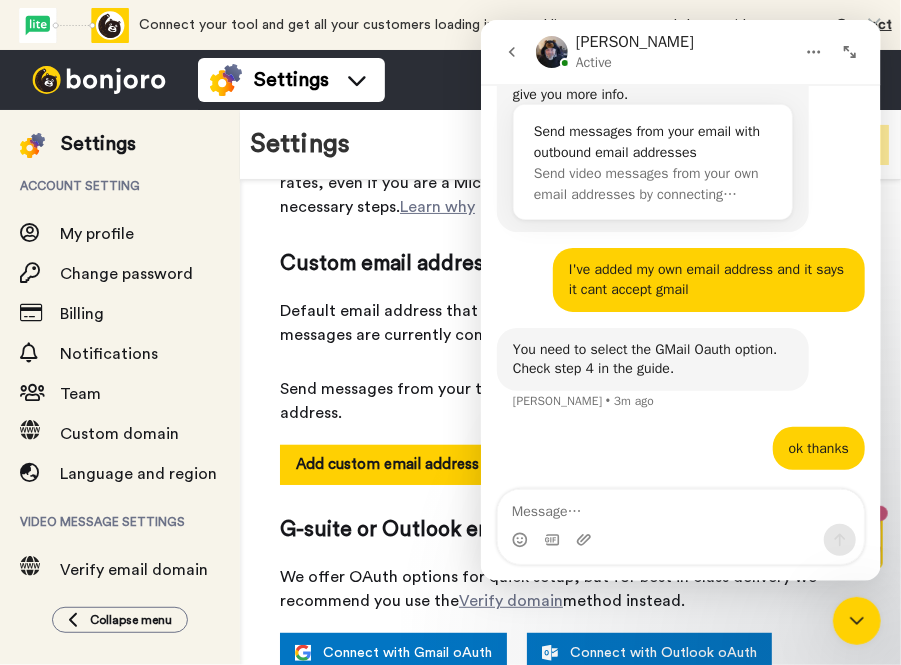 click 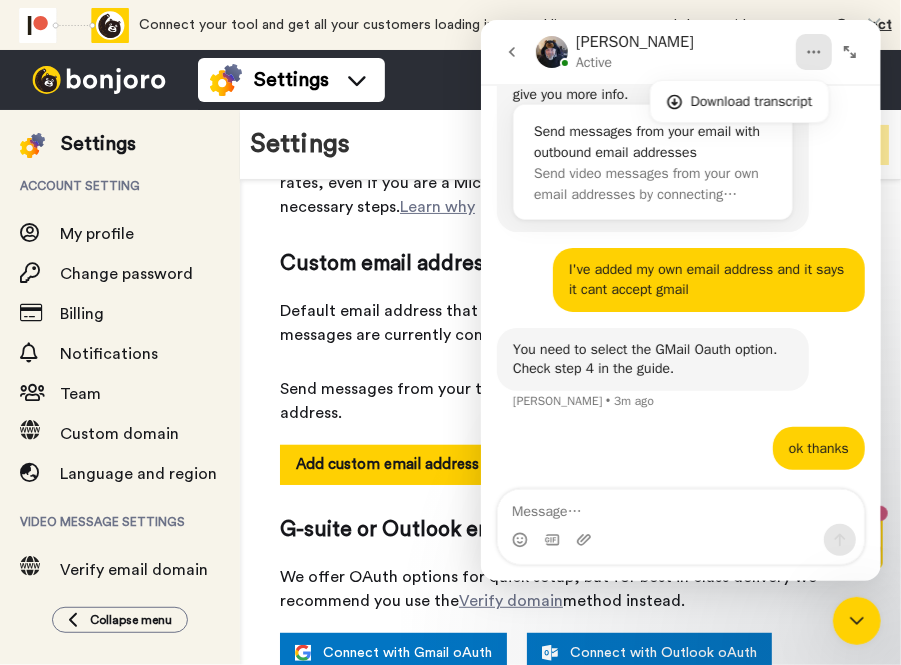 click on "Connect your tool and get all your customers loading into a tasklist so you can send them a video message. Connect now" at bounding box center [453, 50] 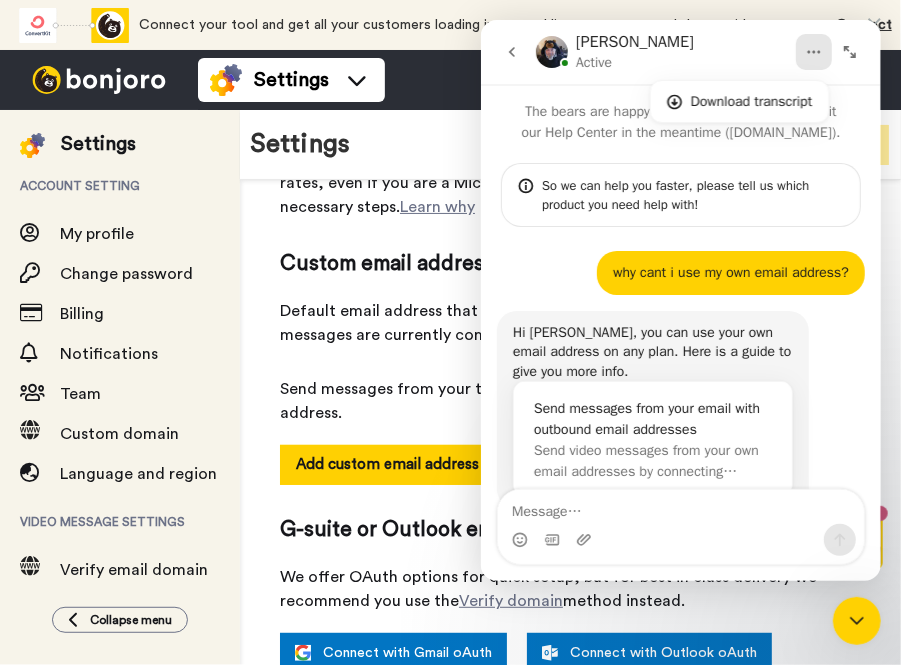 scroll, scrollTop: 0, scrollLeft: 0, axis: both 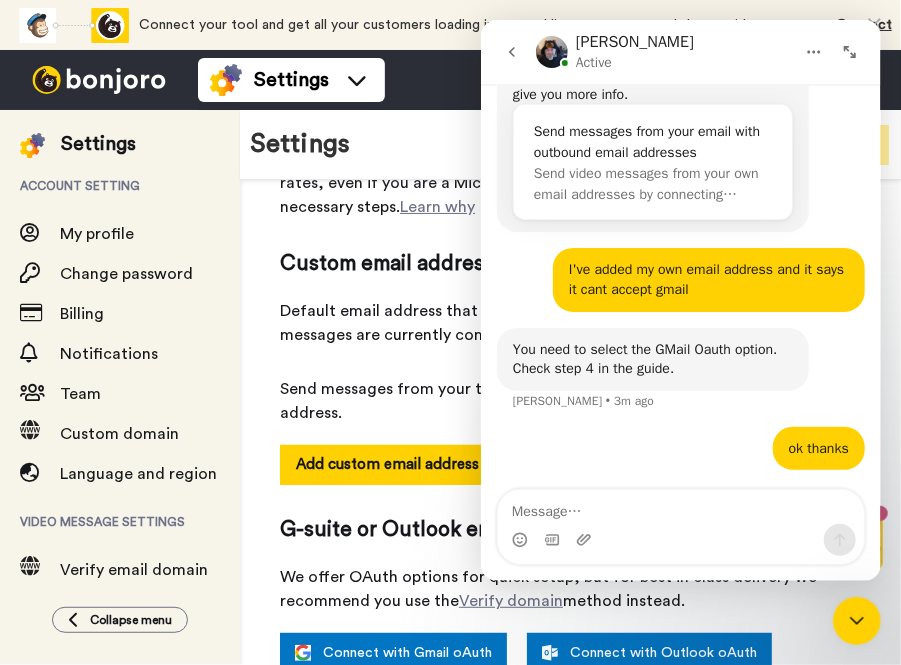 click on "Connect your tool and get all your customers loading into a tasklist so you can send them a video message. Connect now" at bounding box center (453, 50) 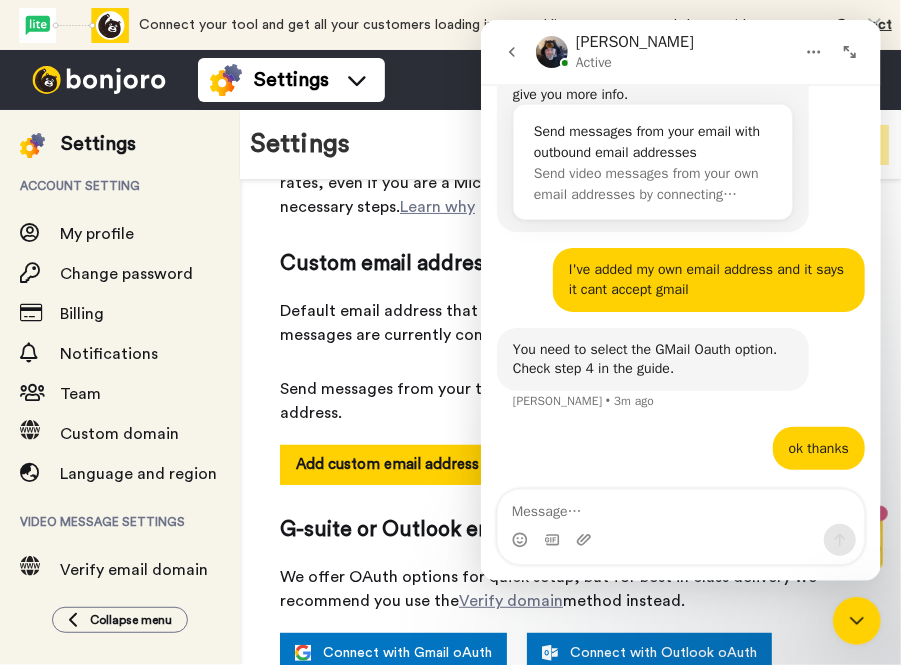 click on "Settings Switch to Video messaging Testimonials Try me for free! Settings Discover Help & Support Case studies Bonjoro Tools   Help docs   Settings" at bounding box center (549, 80) 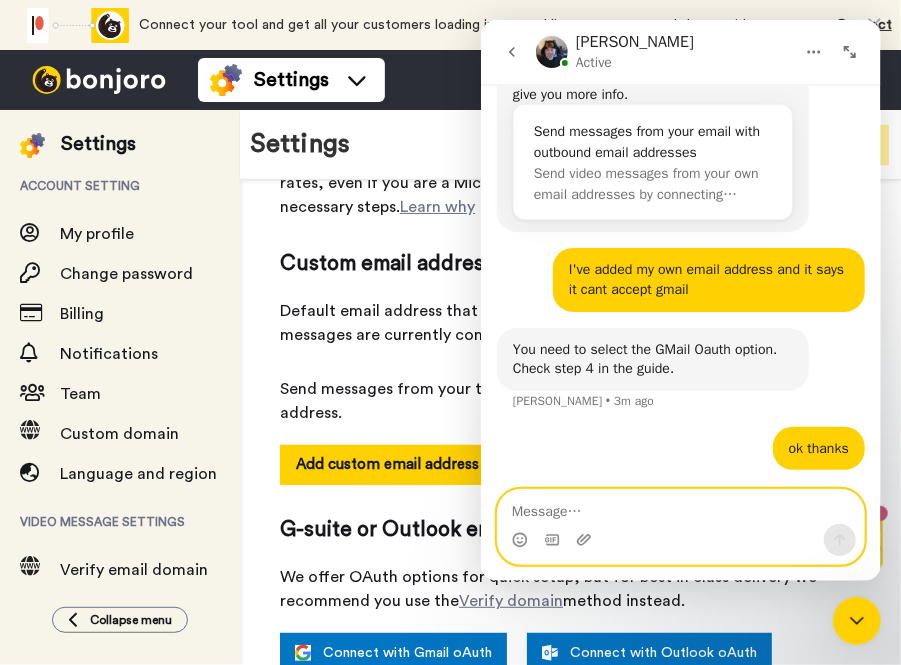 click at bounding box center [680, 507] 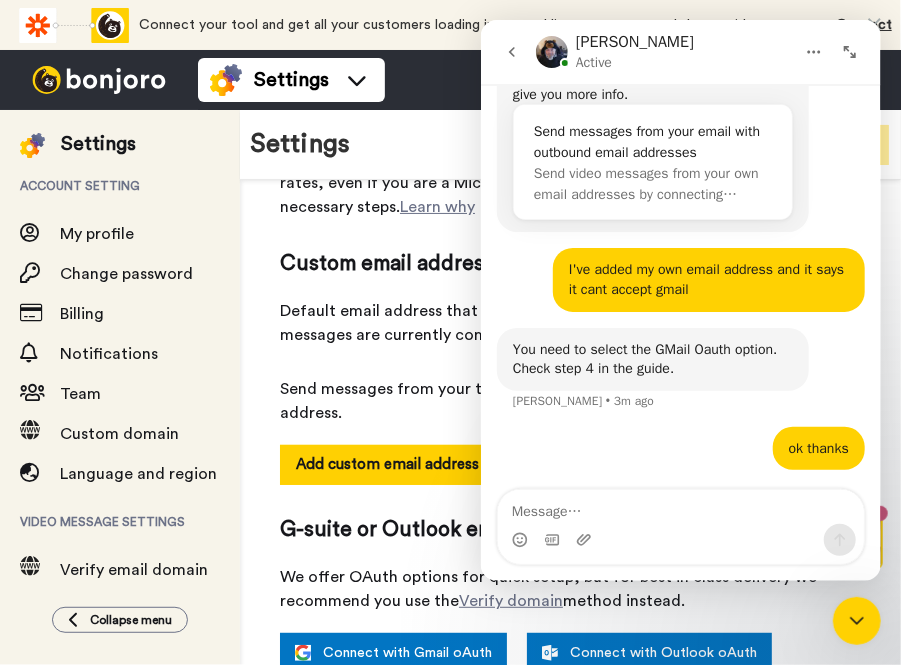 click on "Default email address that your messages are currently coming from:  rowena.hicks@inbound.bonjoromail.com Send messages from your team's email domain by adding your business email address." at bounding box center (570, 362) 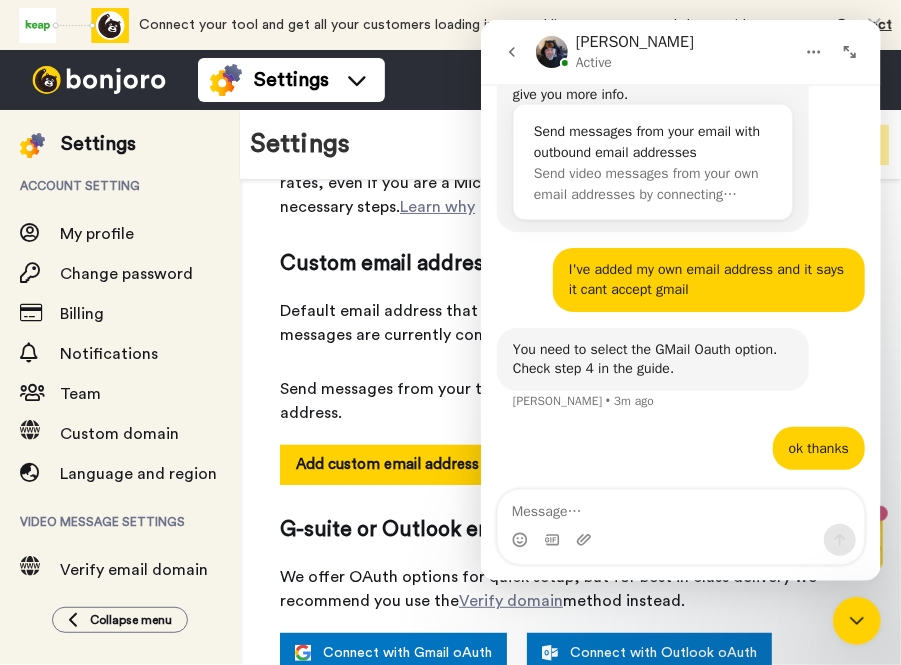 click on "Default email address that your messages are currently coming from:  rowena.hicks@inbound.bonjoromail.com" at bounding box center (570, 323) 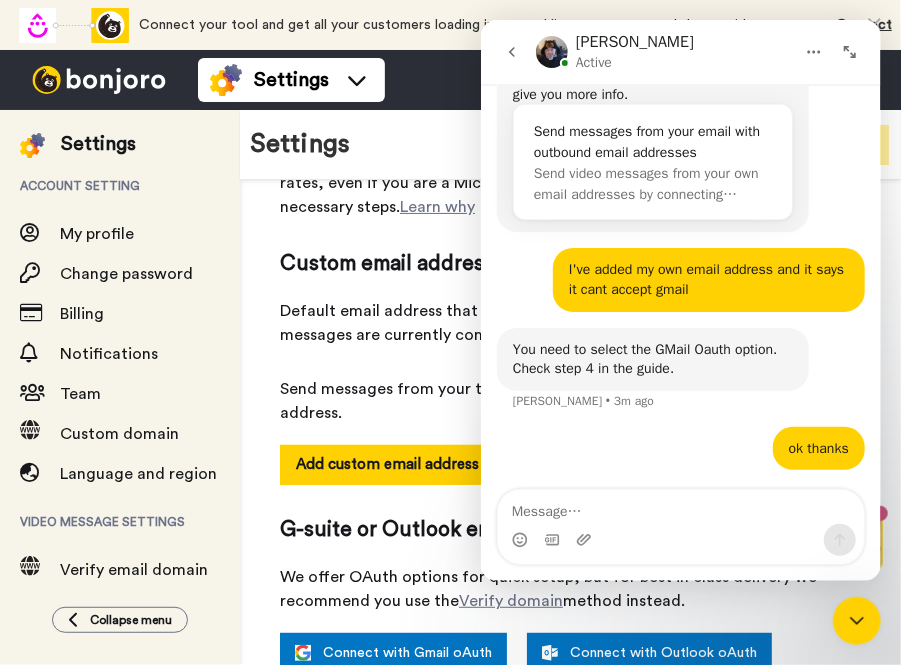click on "Settings
Invite Upgrade" at bounding box center [570, 145] 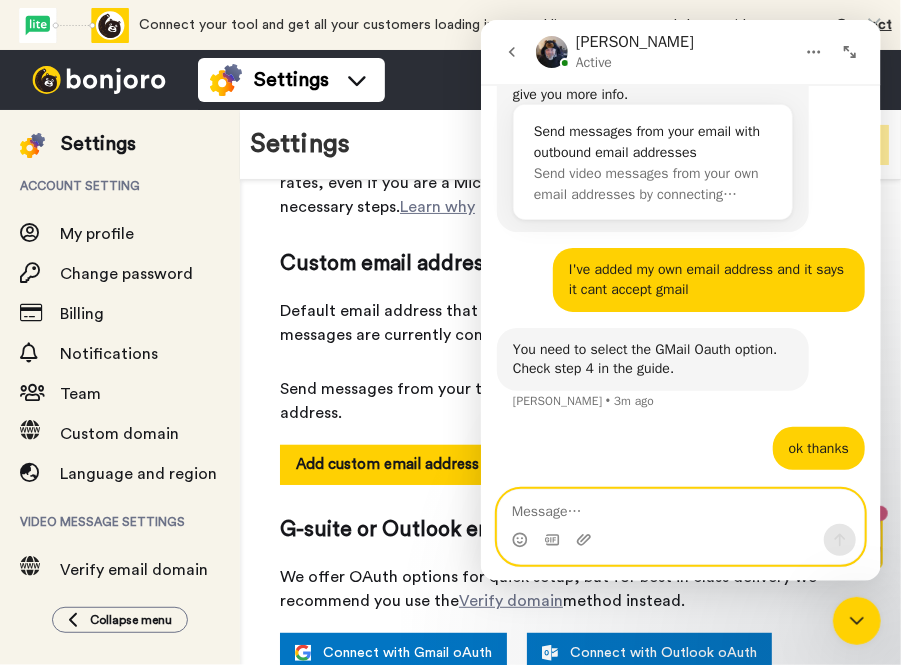 click at bounding box center (680, 507) 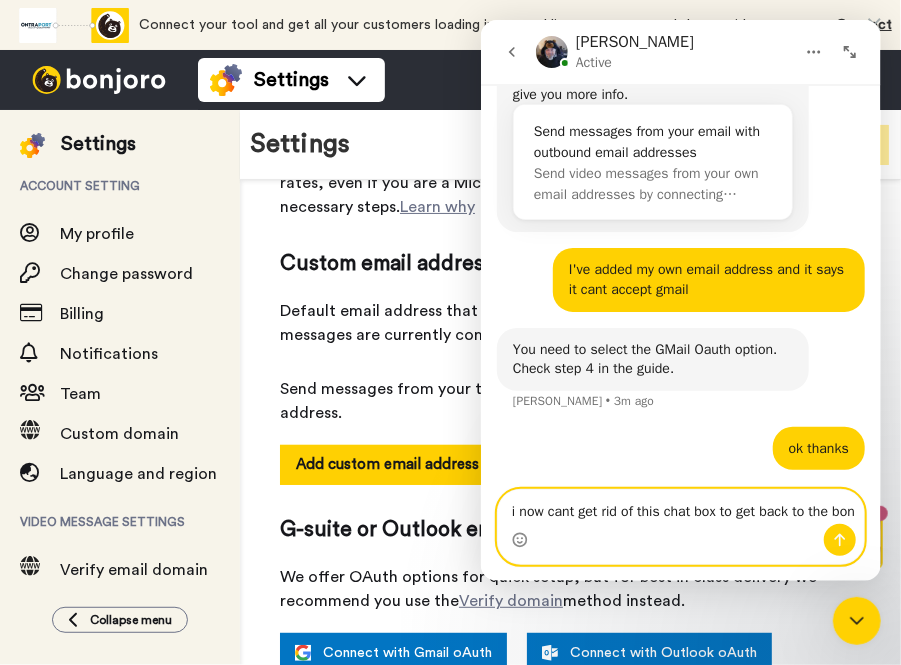 scroll, scrollTop: 297, scrollLeft: 0, axis: vertical 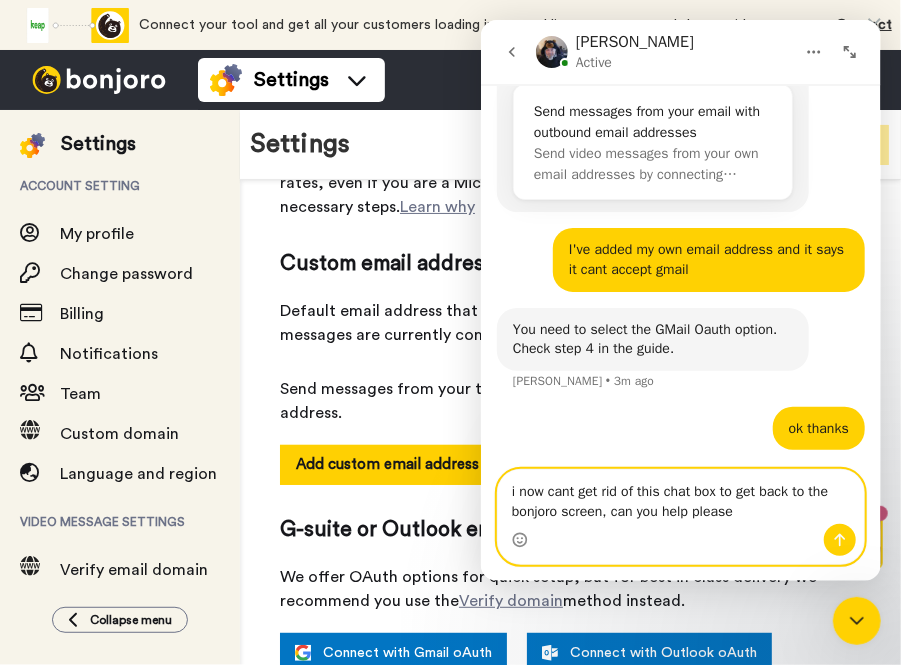 type on "i now cant get rid of this chat box to get back to the bonjoro screen, can you help please?" 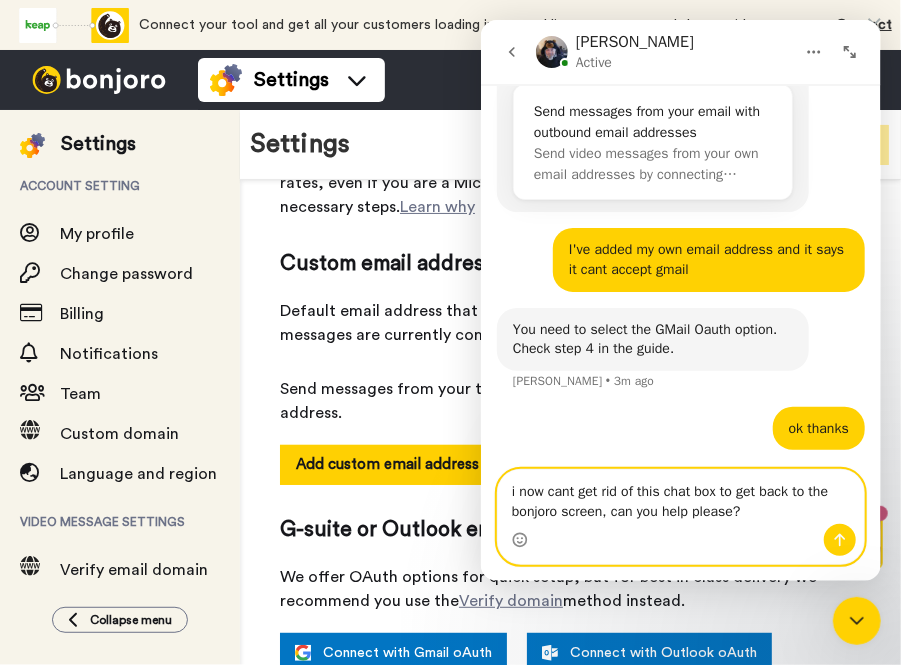type 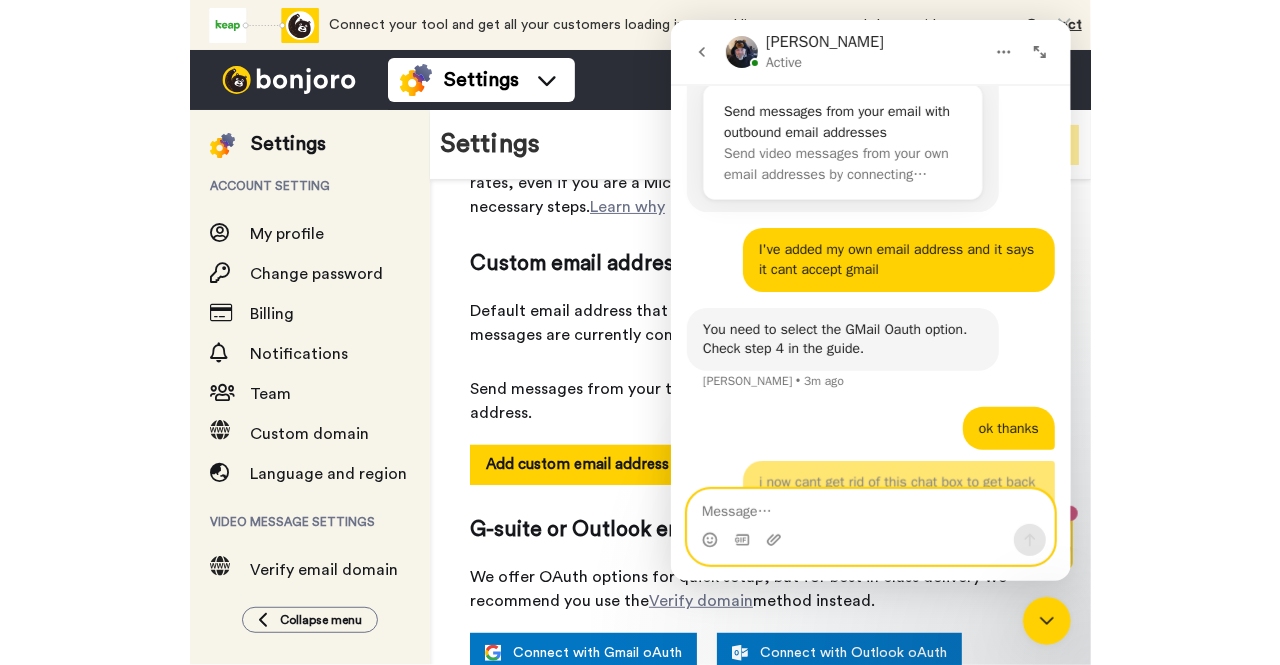 scroll, scrollTop: 362, scrollLeft: 0, axis: vertical 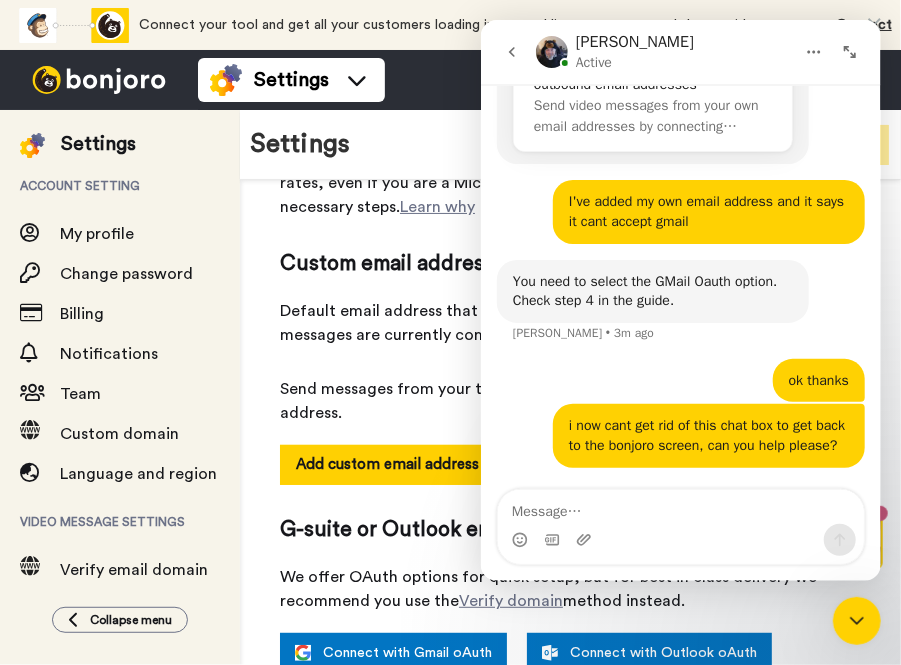 click on "Send messages from your team's email domain by adding your business email address." at bounding box center [570, 401] 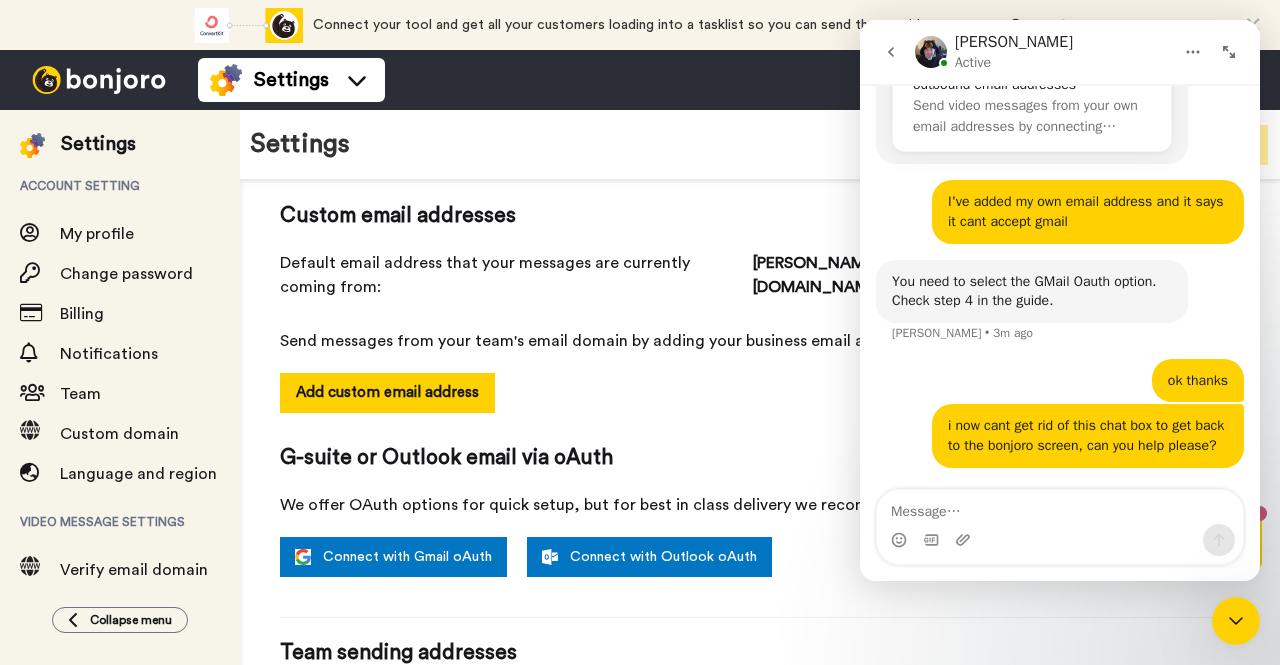 click on "Add custom email address" at bounding box center [760, 408] 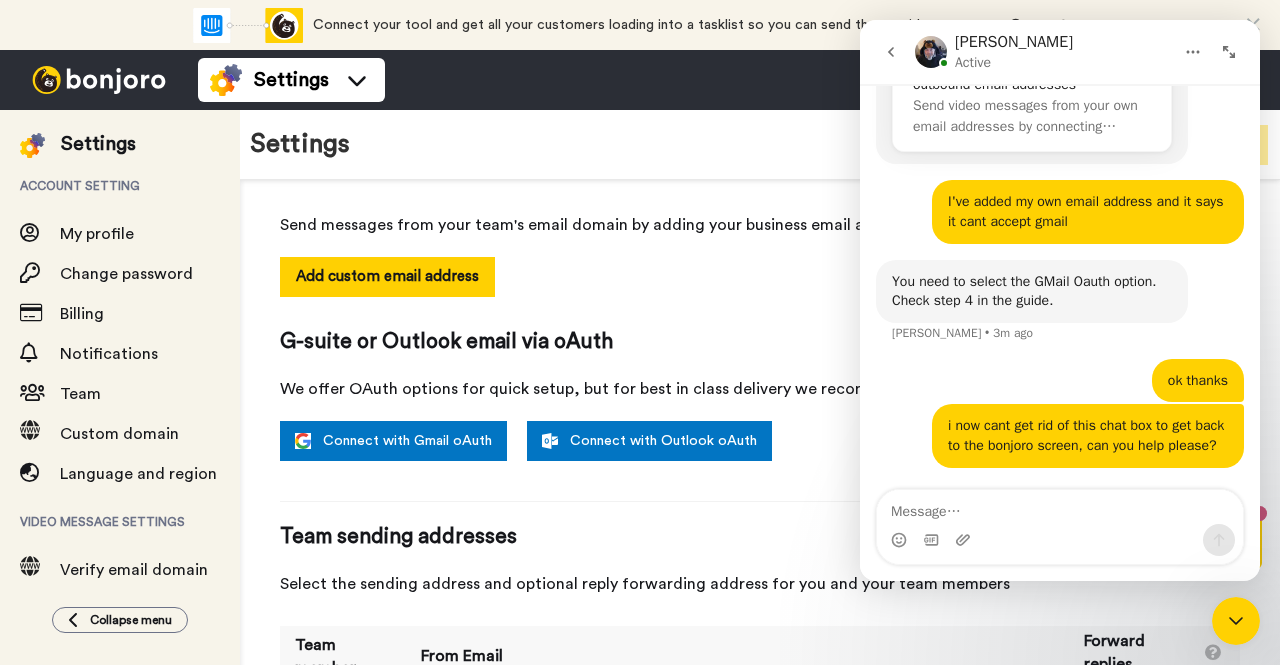 scroll, scrollTop: 273, scrollLeft: 0, axis: vertical 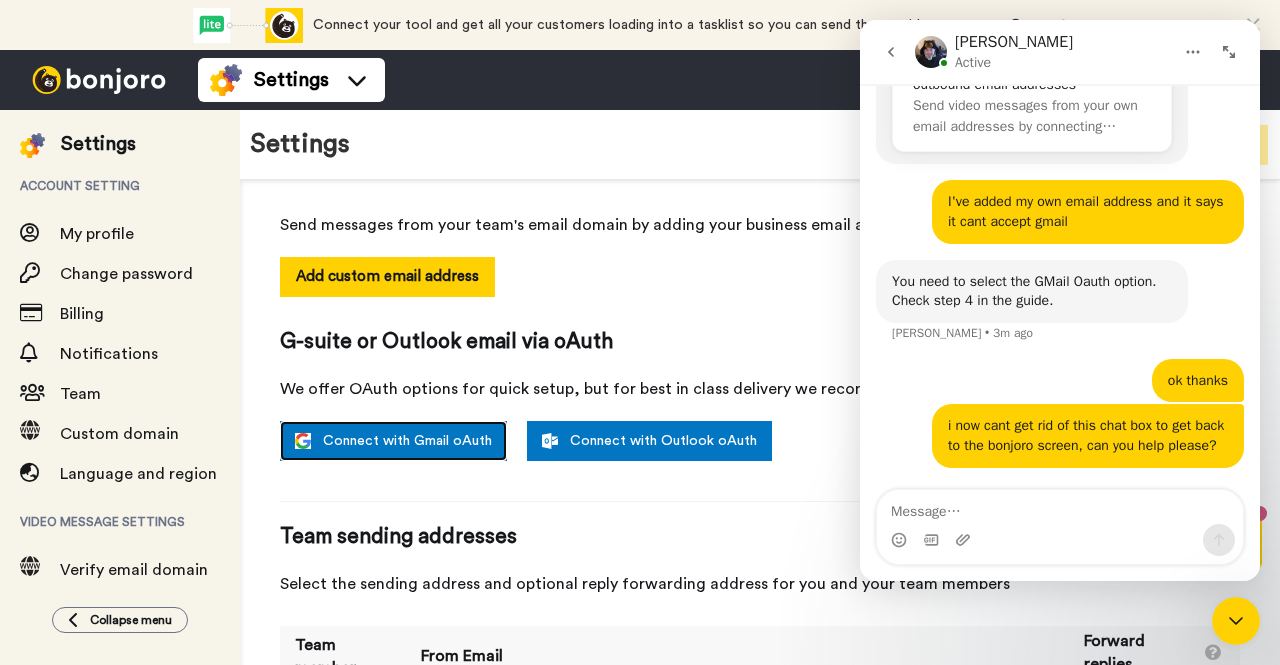 click on "Connect with Gmail oAuth" at bounding box center [393, 441] 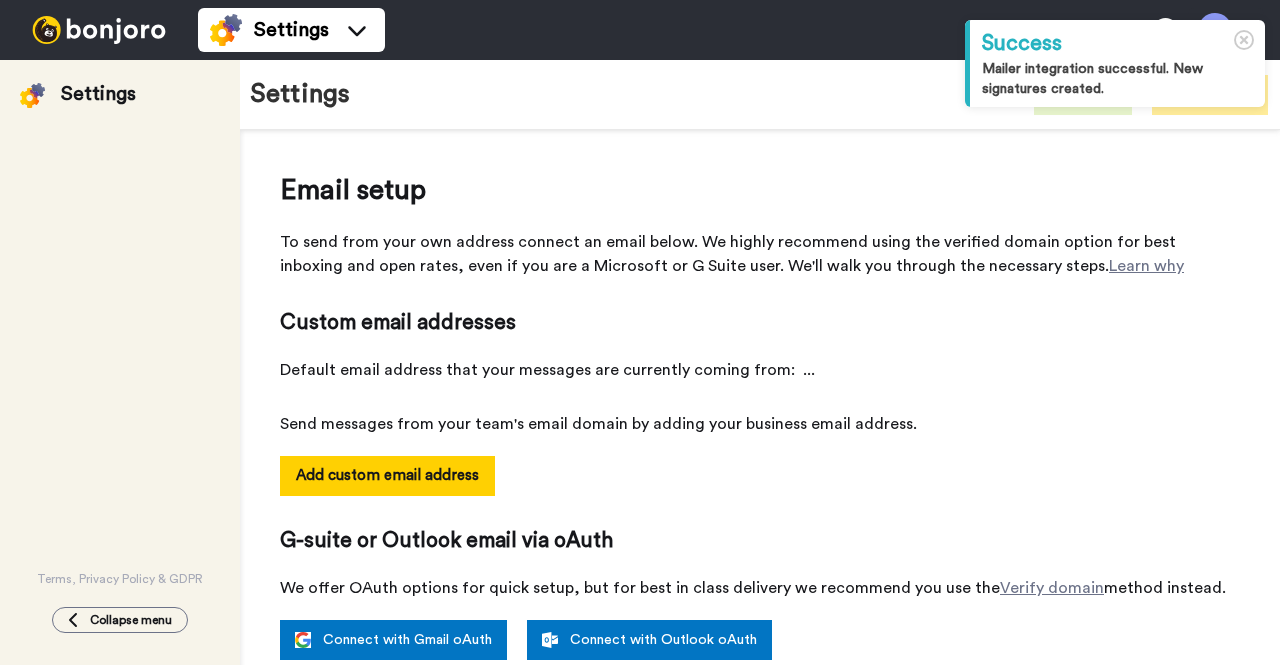 scroll, scrollTop: 0, scrollLeft: 0, axis: both 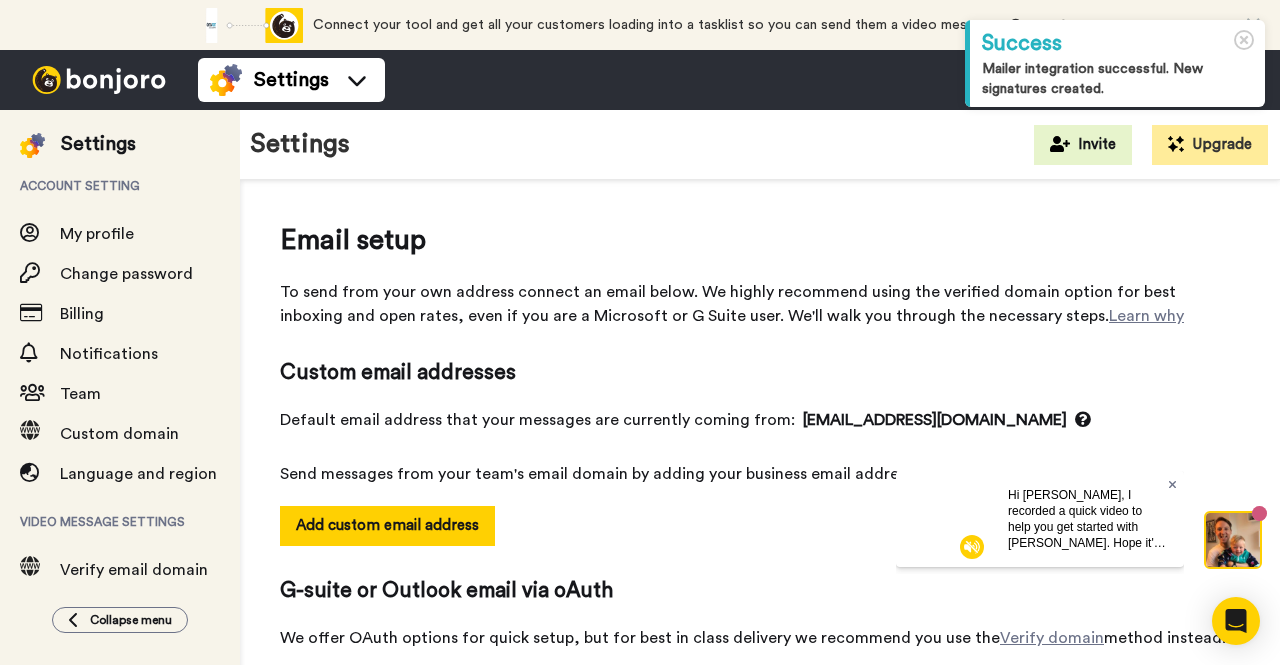click 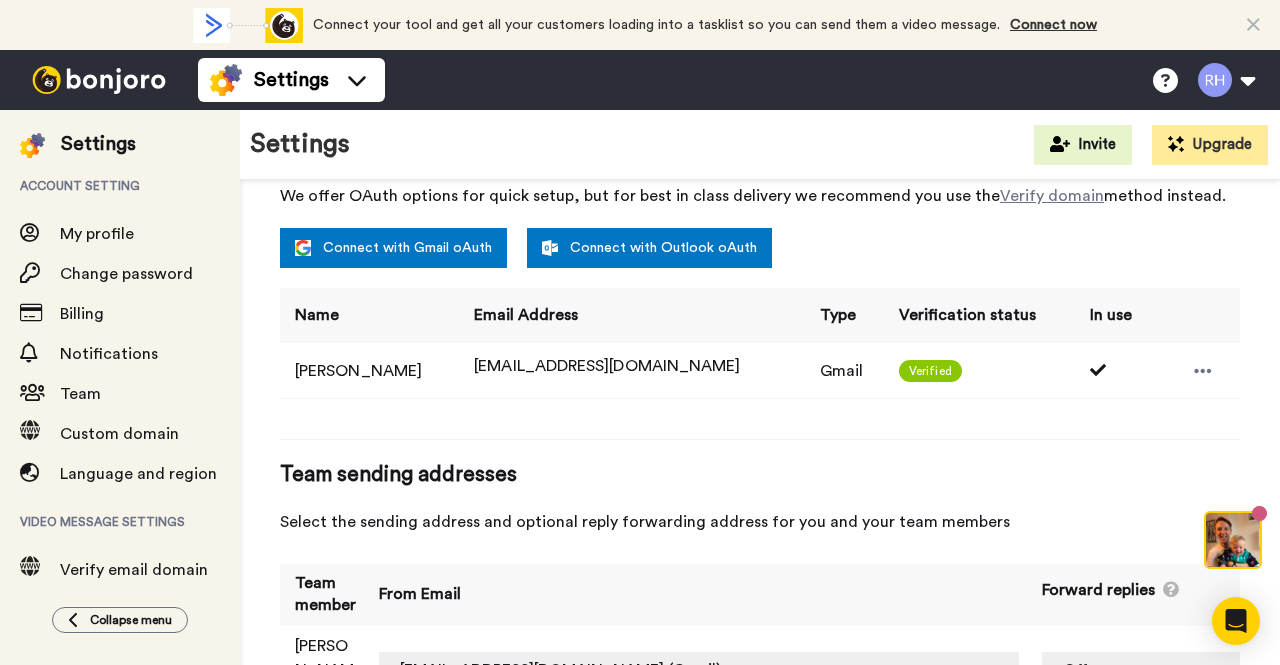 scroll, scrollTop: 448, scrollLeft: 0, axis: vertical 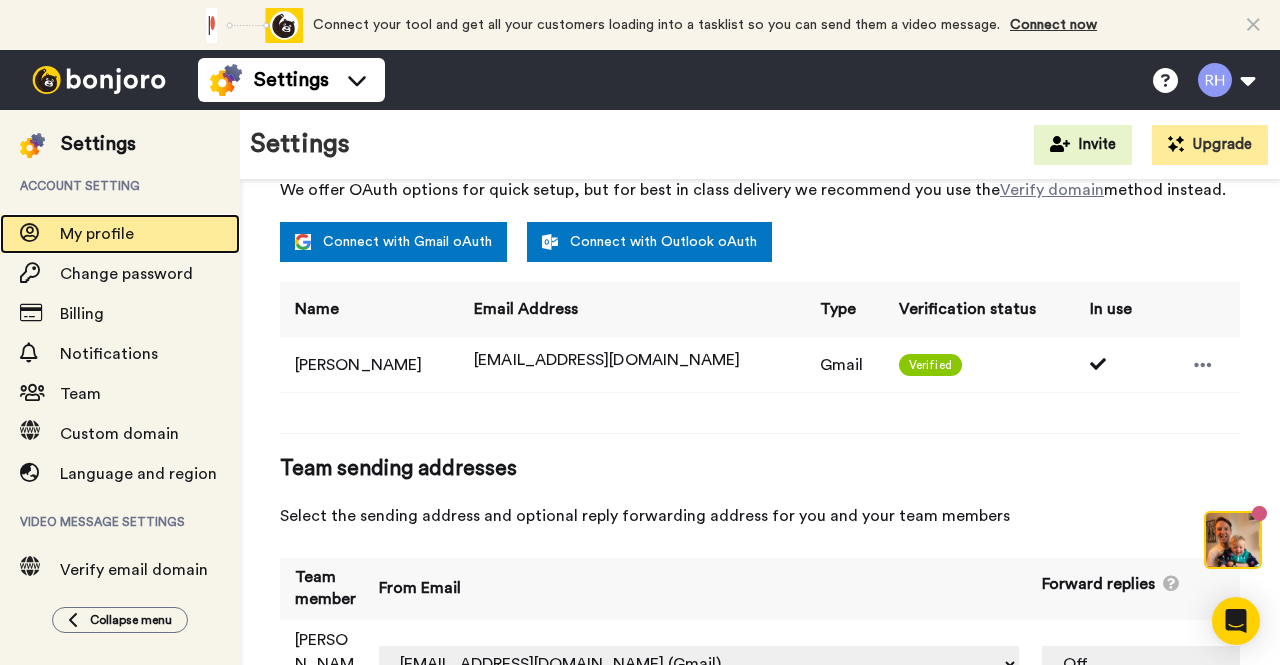 click on "My profile" at bounding box center [97, 234] 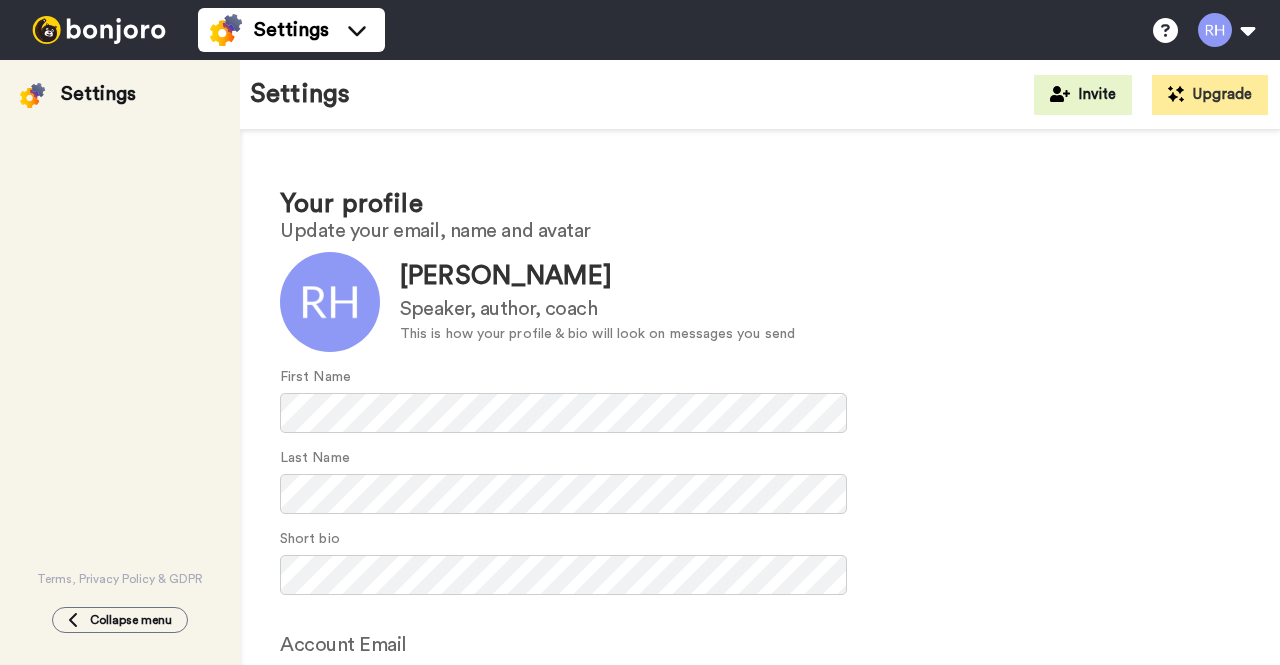 scroll, scrollTop: 0, scrollLeft: 0, axis: both 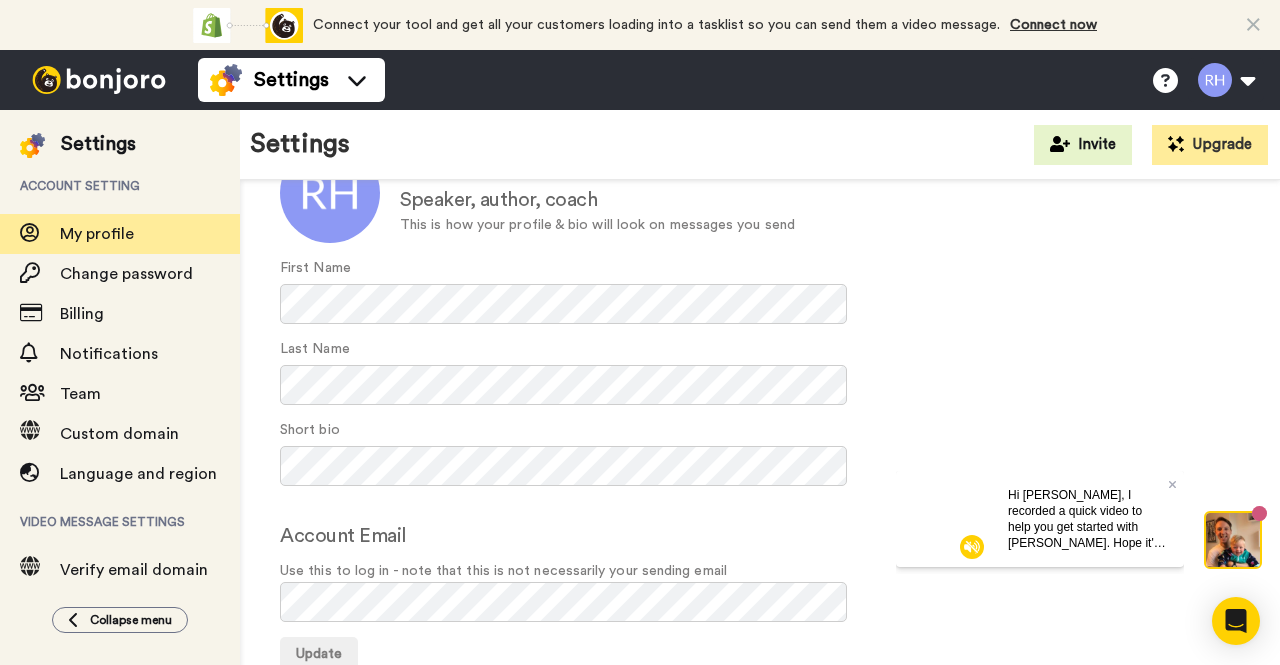 click on "Hi Rowena, I recorded a quick video to help you get started with Bonjoro. Hope it's useful!" at bounding box center [1088, 518] 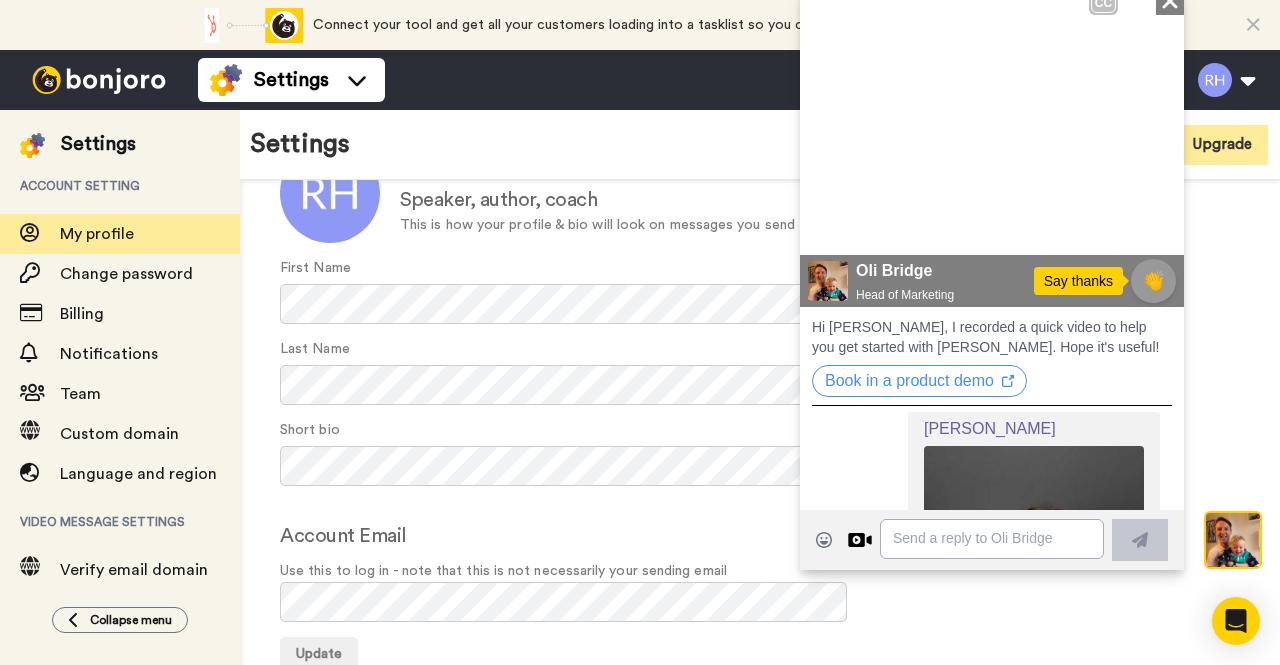 click on "Your profile
Update your email, name and avatar
Update
Rowena Hicks
Speaker, author, coach
This is how your profile & bio will look on messages you send
First Name
Last Name
Short bio
Account Email
Use this to log in - note that this is not necessarily your sending email
Update" at bounding box center [760, 374] 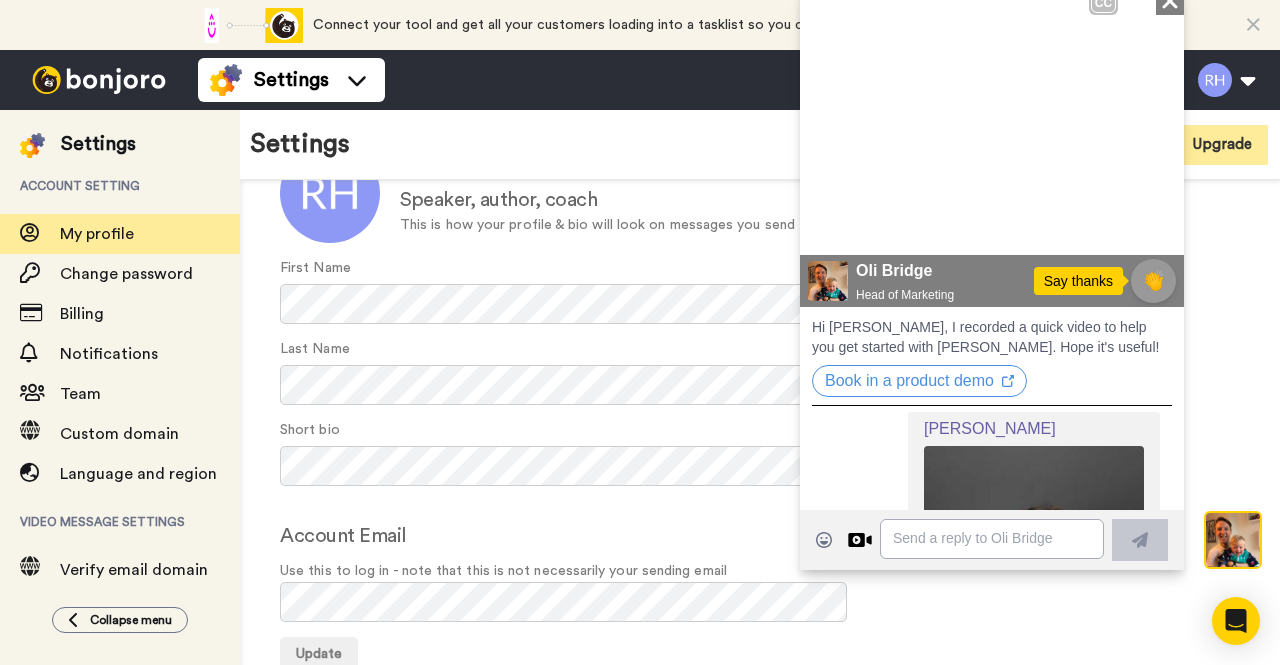 click 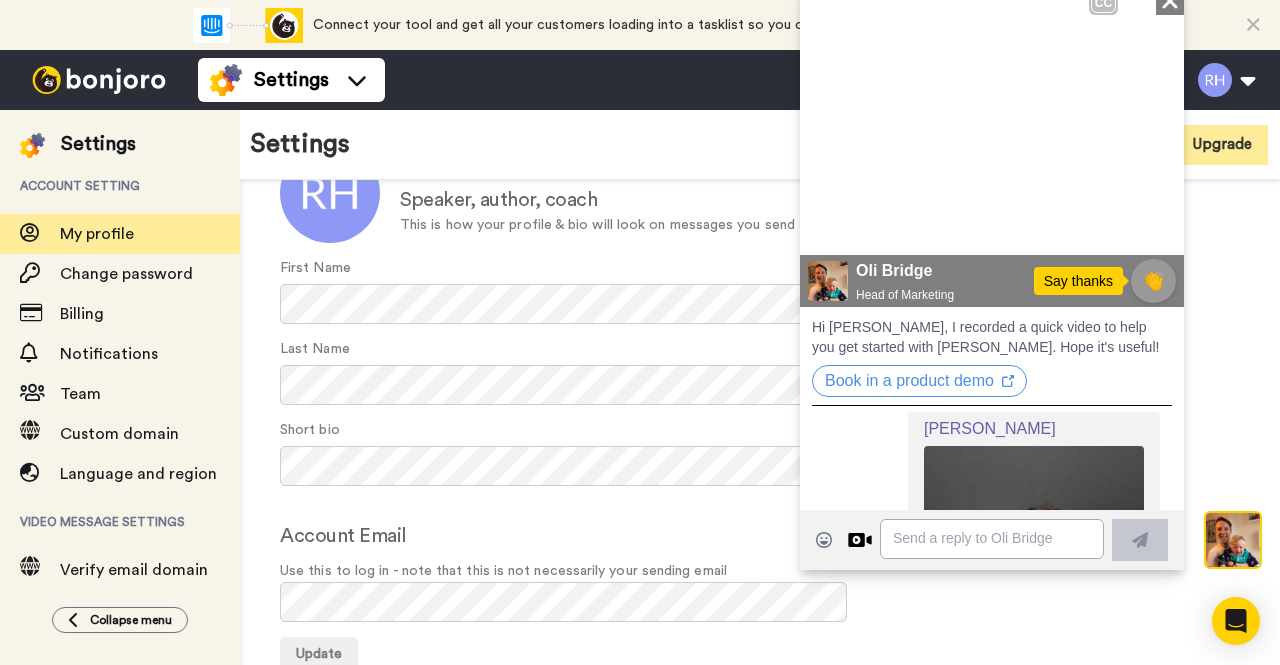 click on "First Name" at bounding box center (760, 291) 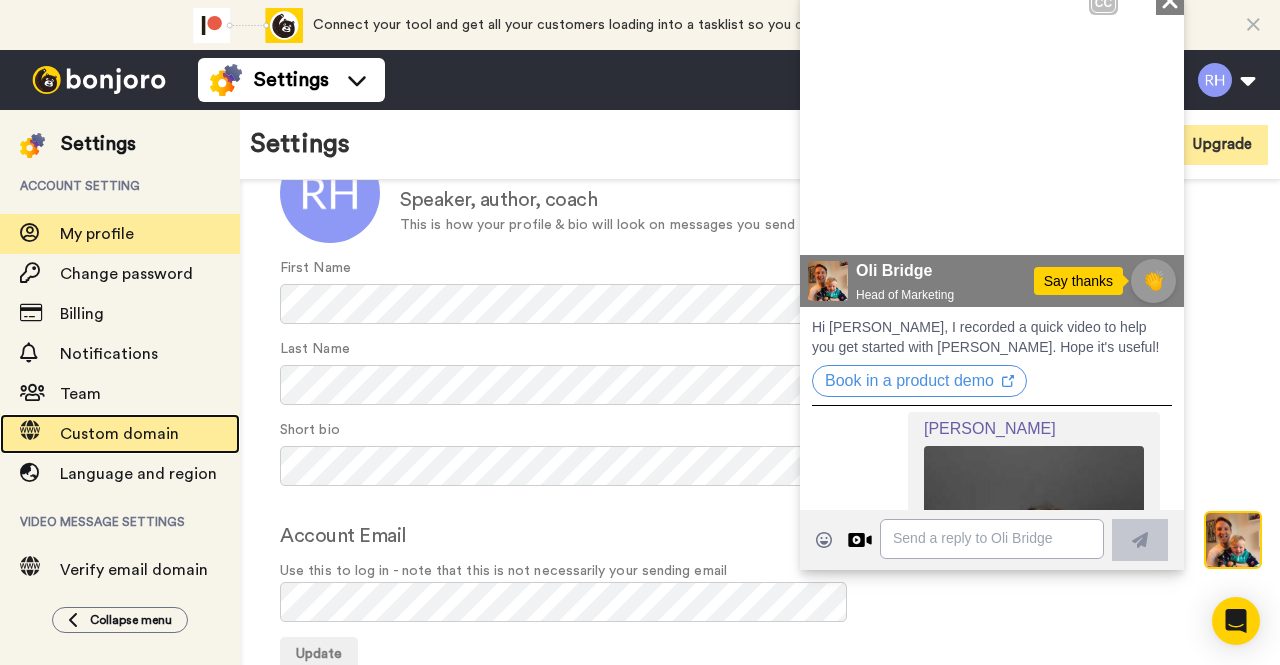 click on "Custom domain" at bounding box center [119, 434] 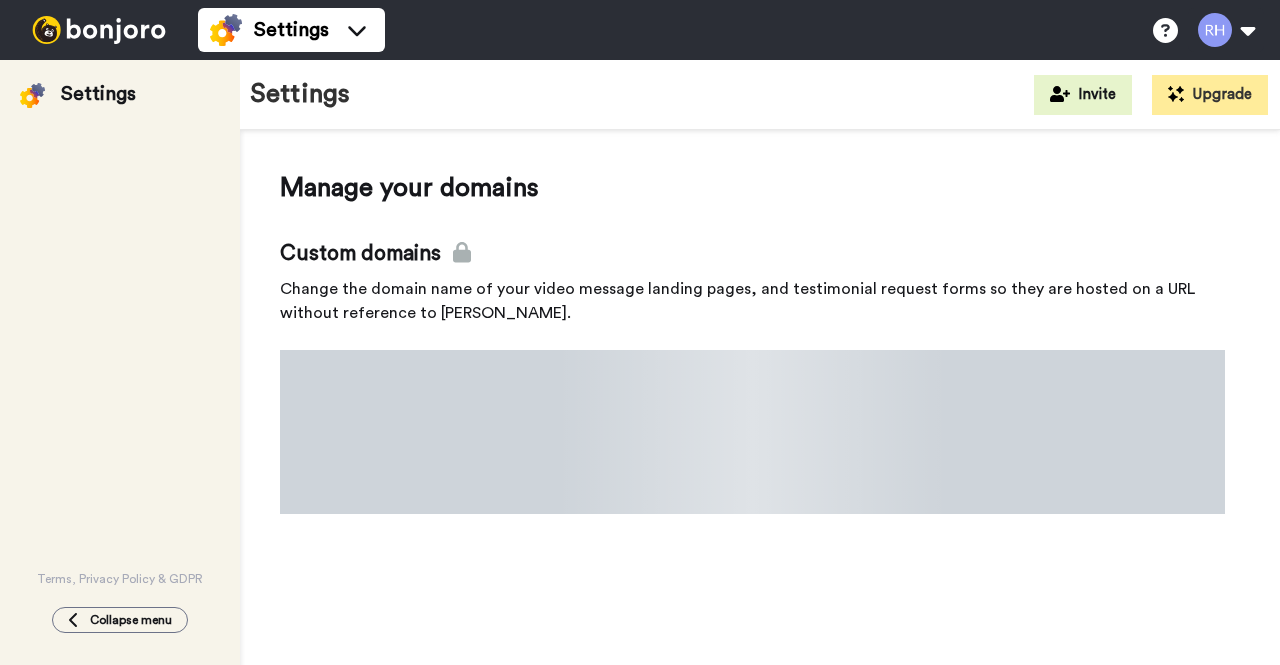 scroll, scrollTop: 0, scrollLeft: 0, axis: both 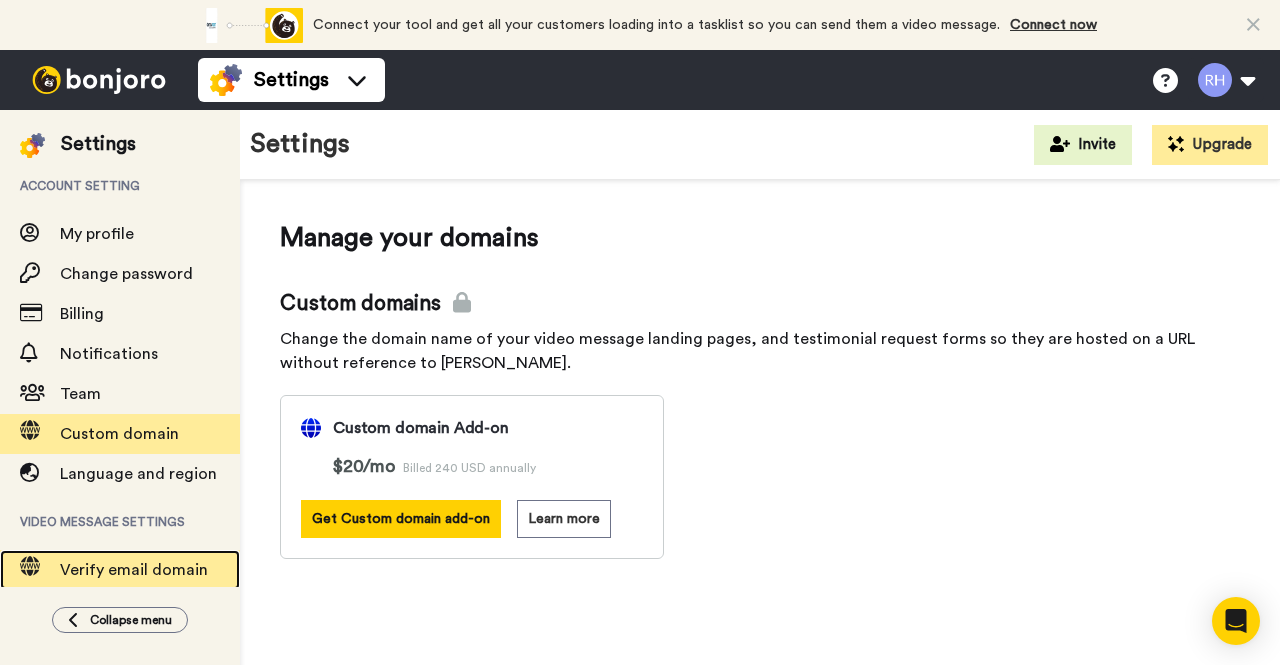 click on "Verify email domain" at bounding box center (134, 570) 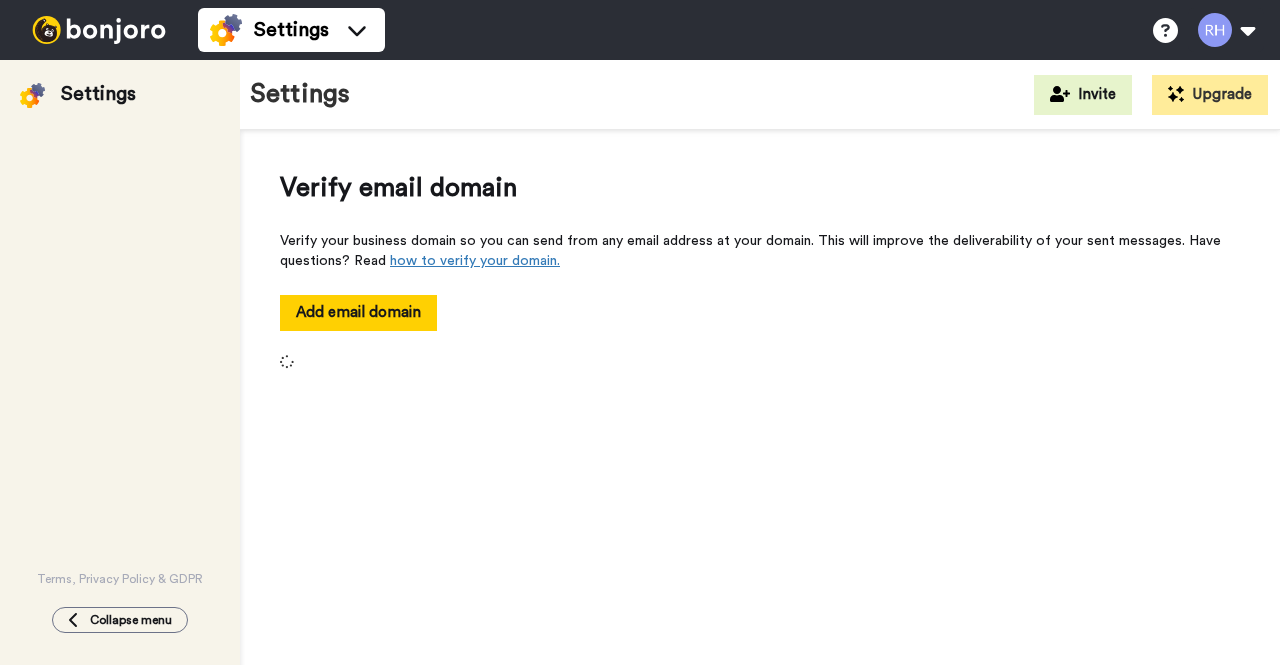 scroll, scrollTop: 0, scrollLeft: 0, axis: both 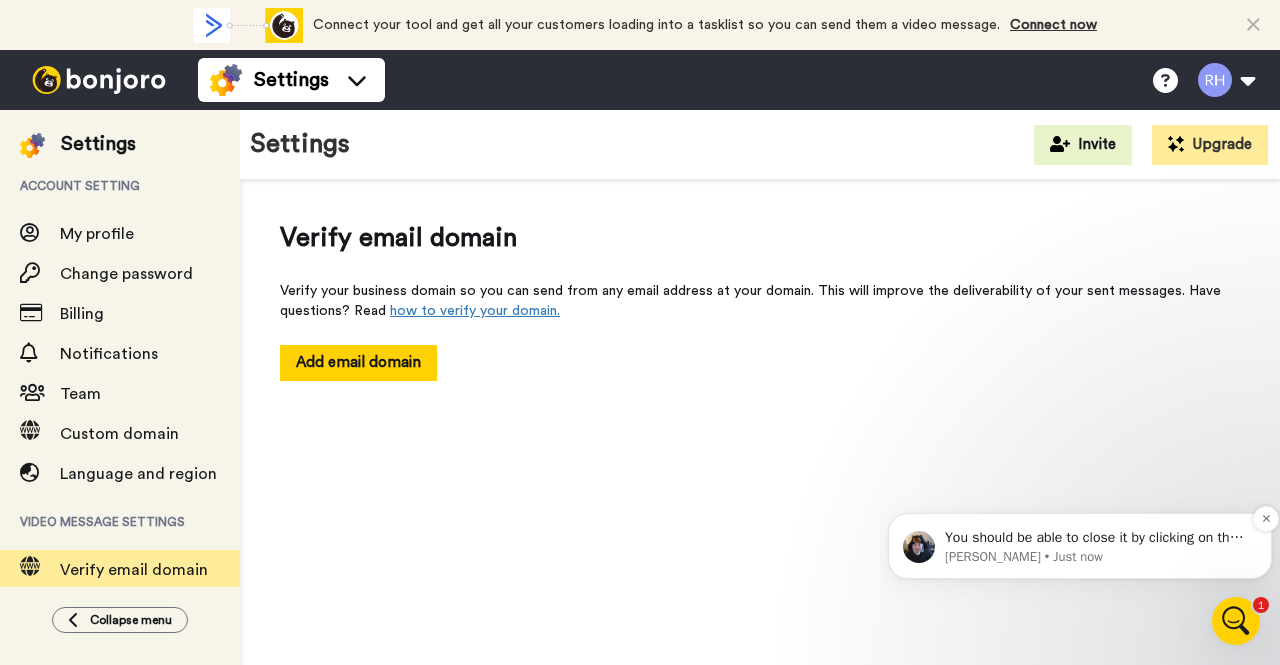 click on "[PERSON_NAME] • Just now" at bounding box center (1096, 557) 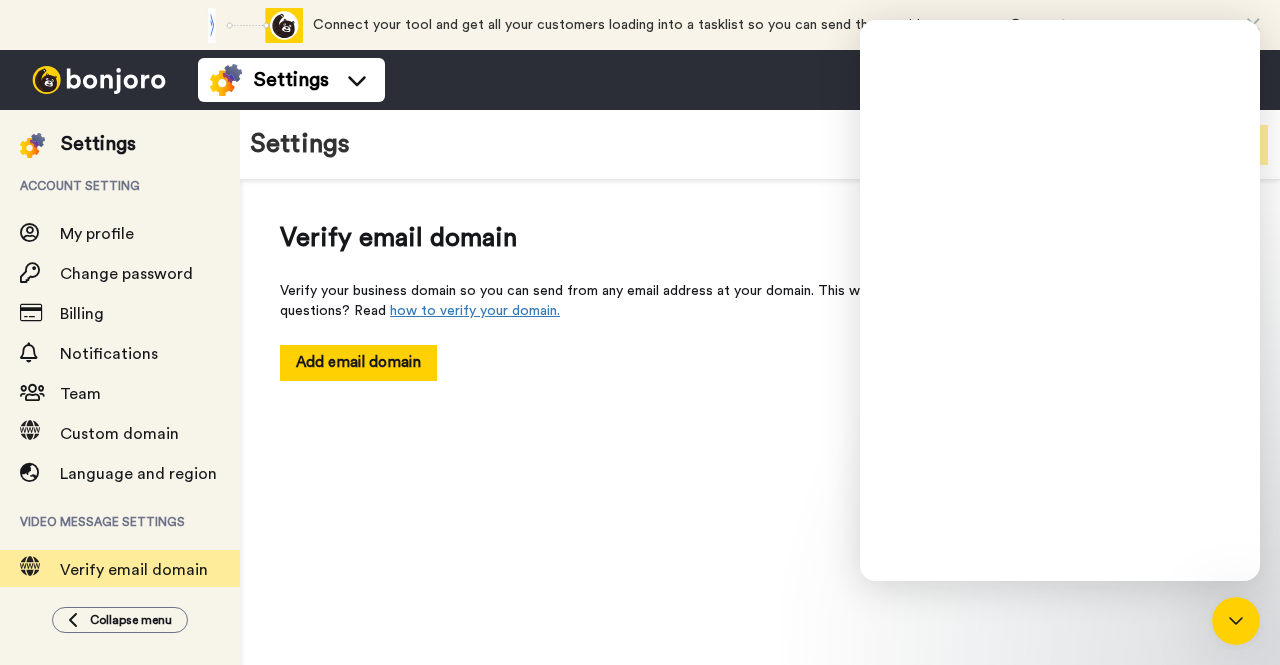 scroll, scrollTop: 0, scrollLeft: 0, axis: both 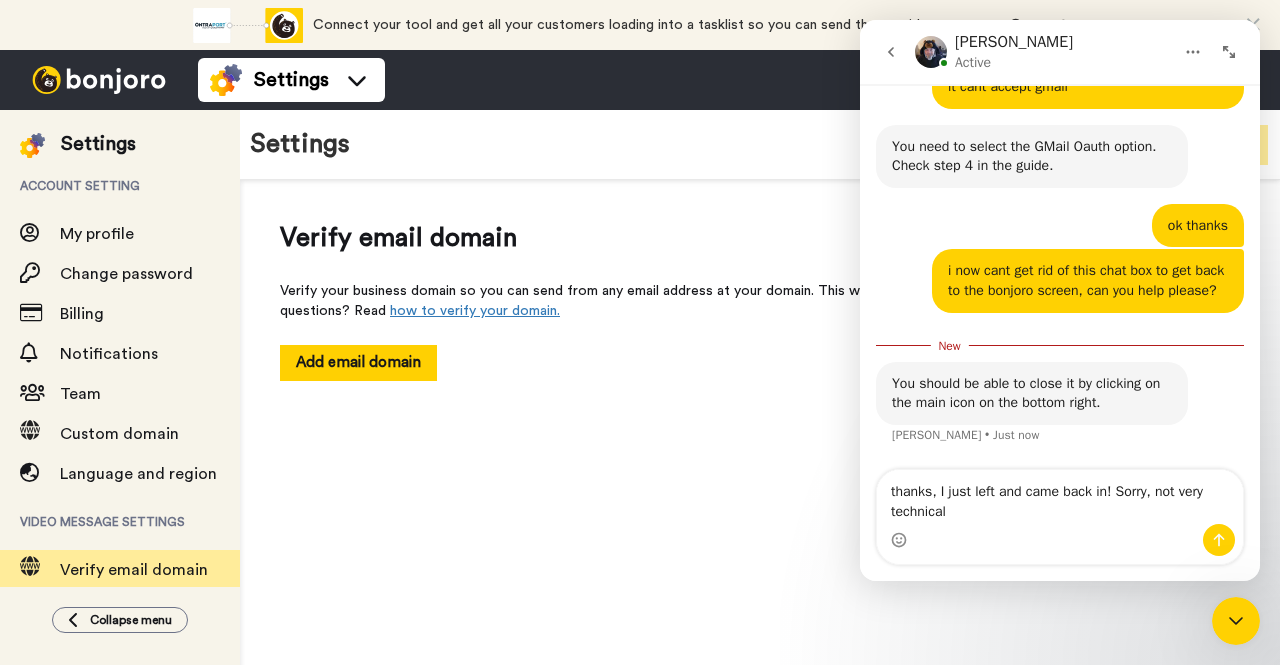 type on "thanks, I just left and came back in! Sorry, not very technical!" 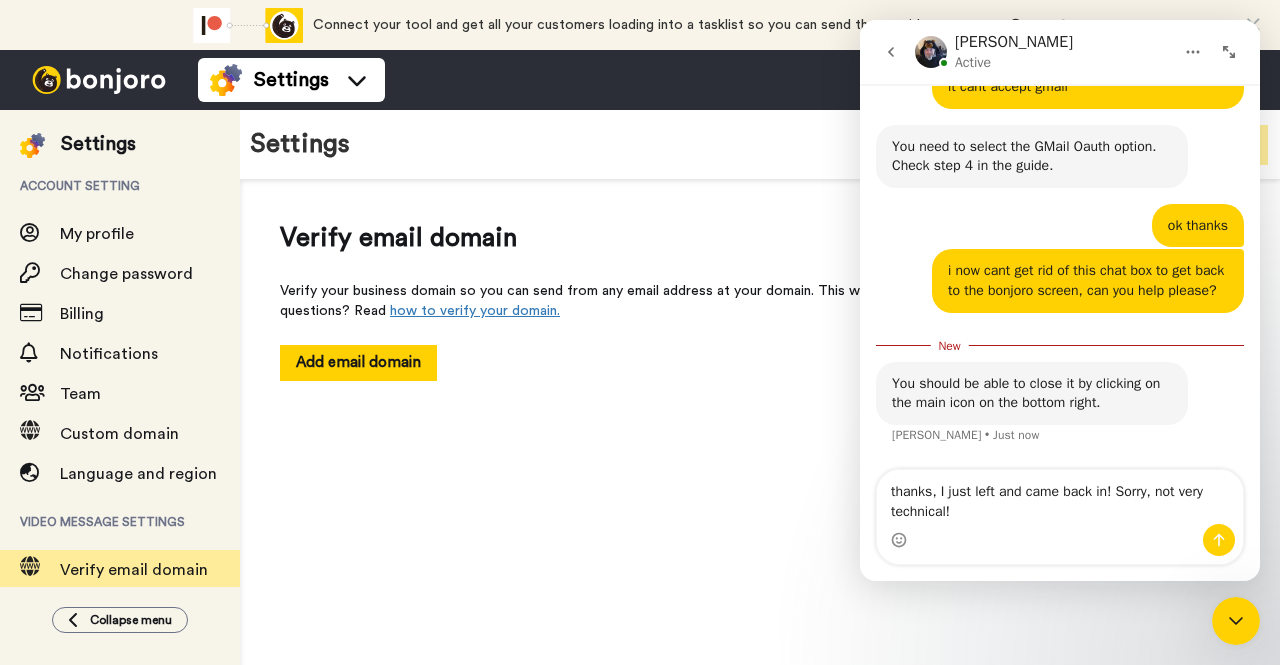 type 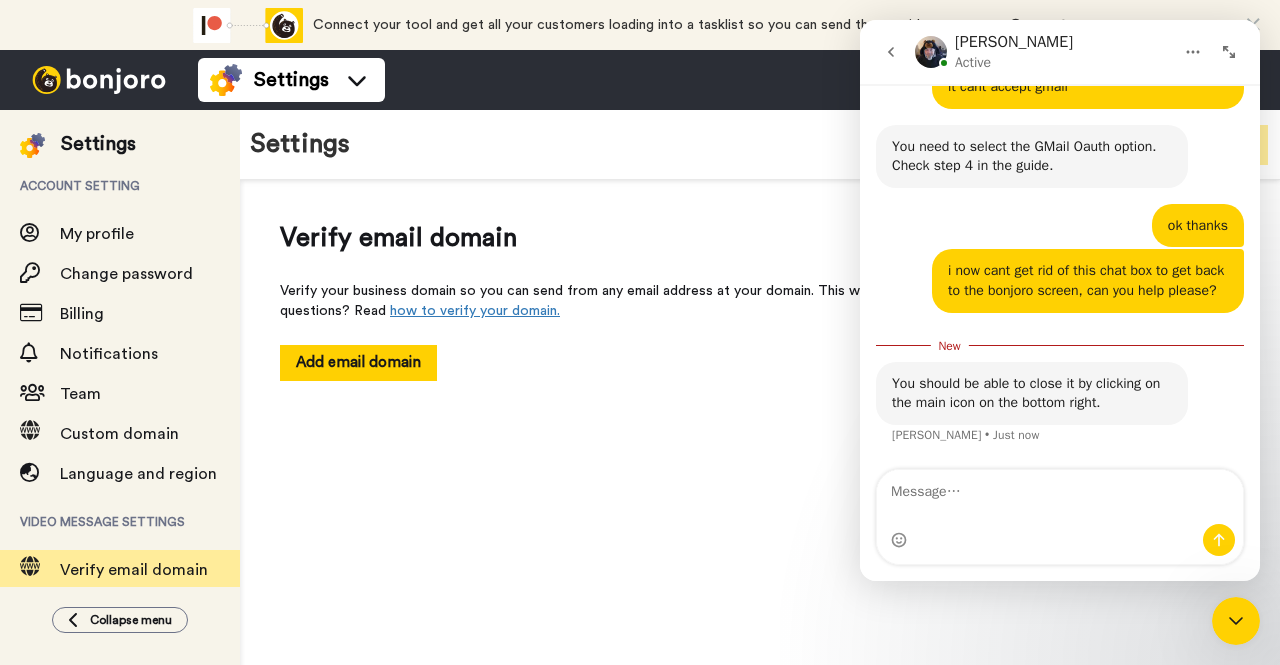 scroll, scrollTop: 2, scrollLeft: 0, axis: vertical 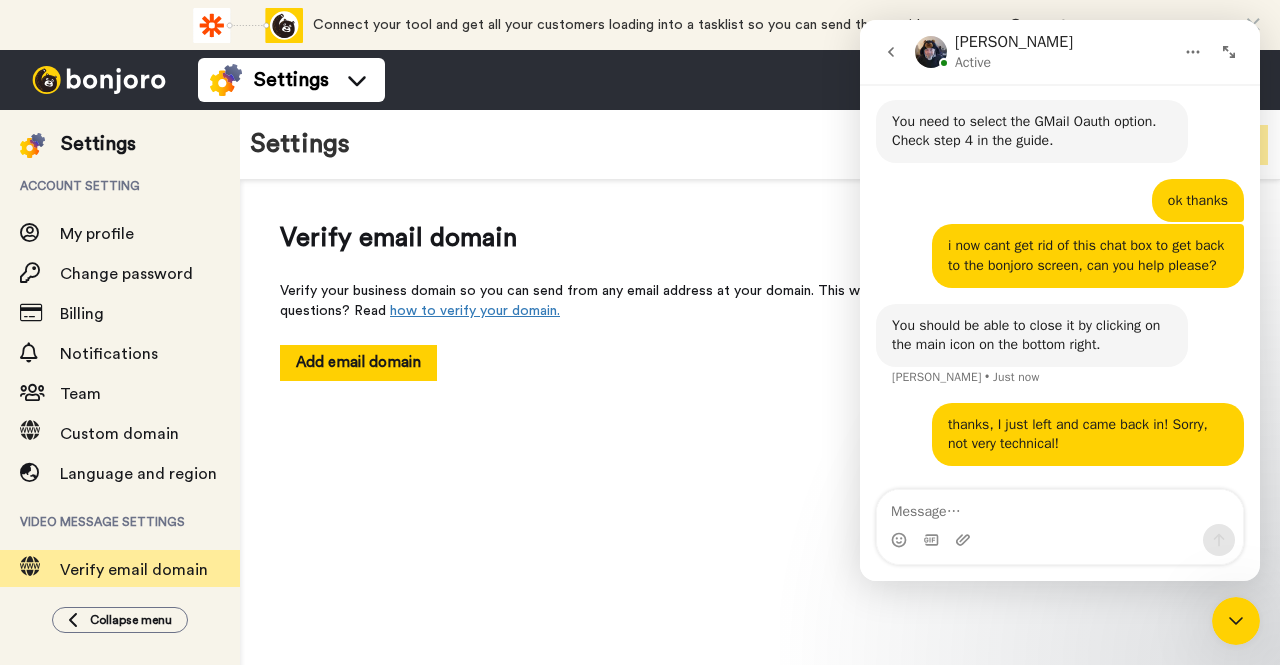 click on "Verify email domain Verify your business domain so you can send from any email address at your domain. This will improve the deliverability of your sent messages. Have questions? Read   how to verify your domain. Add email domain" at bounding box center (760, 453) 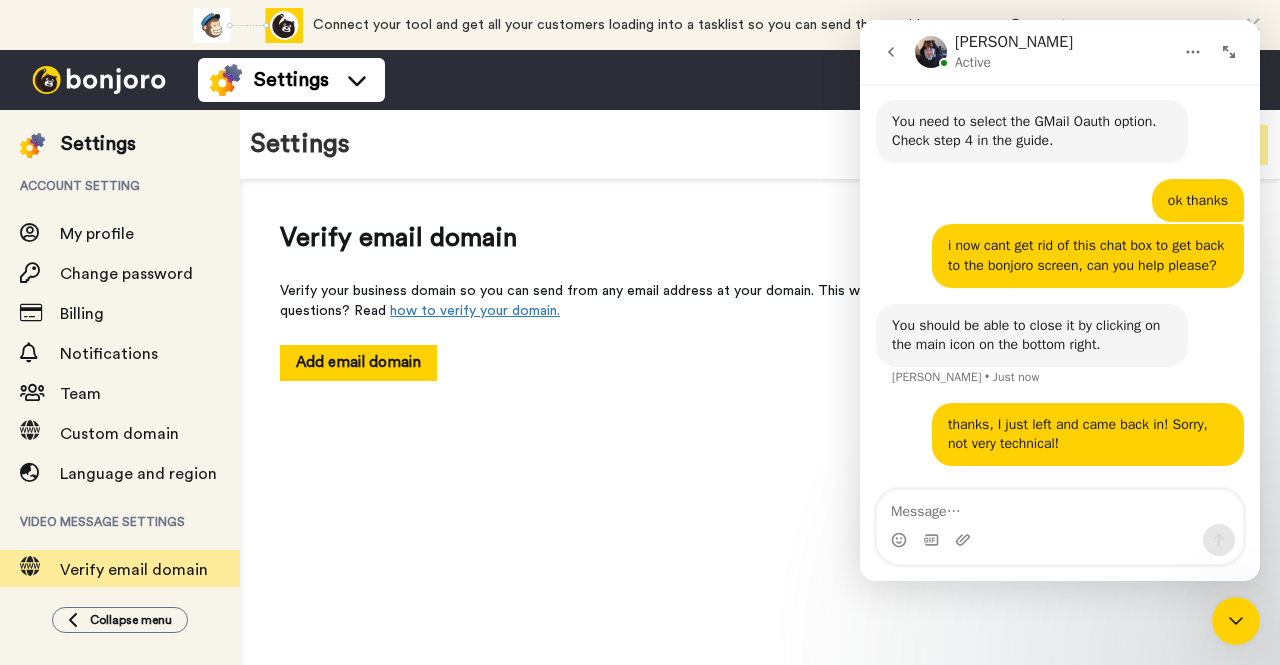 click at bounding box center (1060, 527) 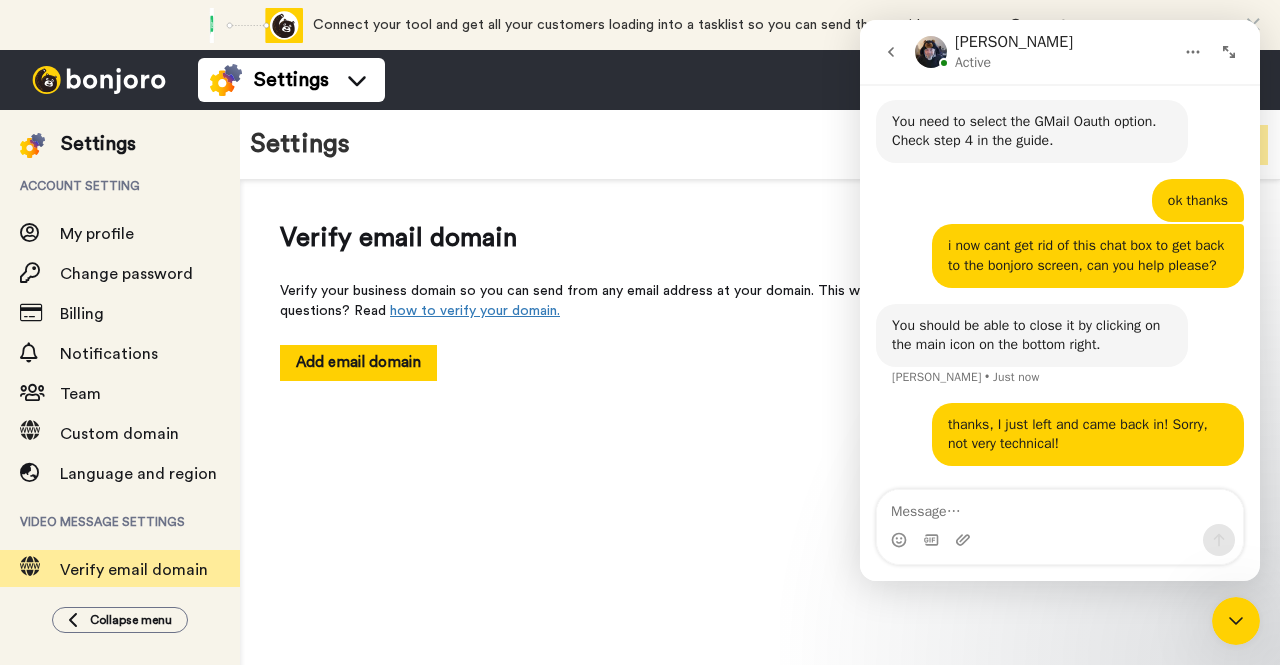 click at bounding box center (1060, 535) 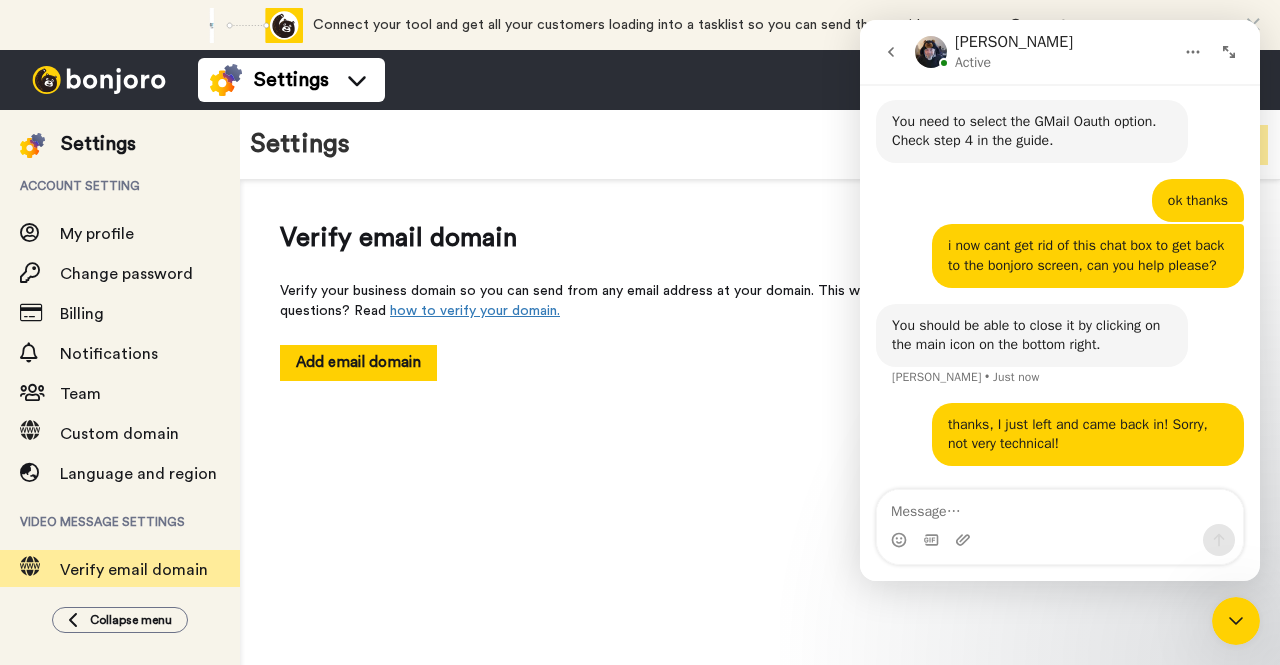 click on "Verify email domain Verify your business domain so you can send from any email address at your domain. This will improve the deliverability of your sent messages. Have questions? Read   how to verify your domain. Add email domain" at bounding box center (760, 453) 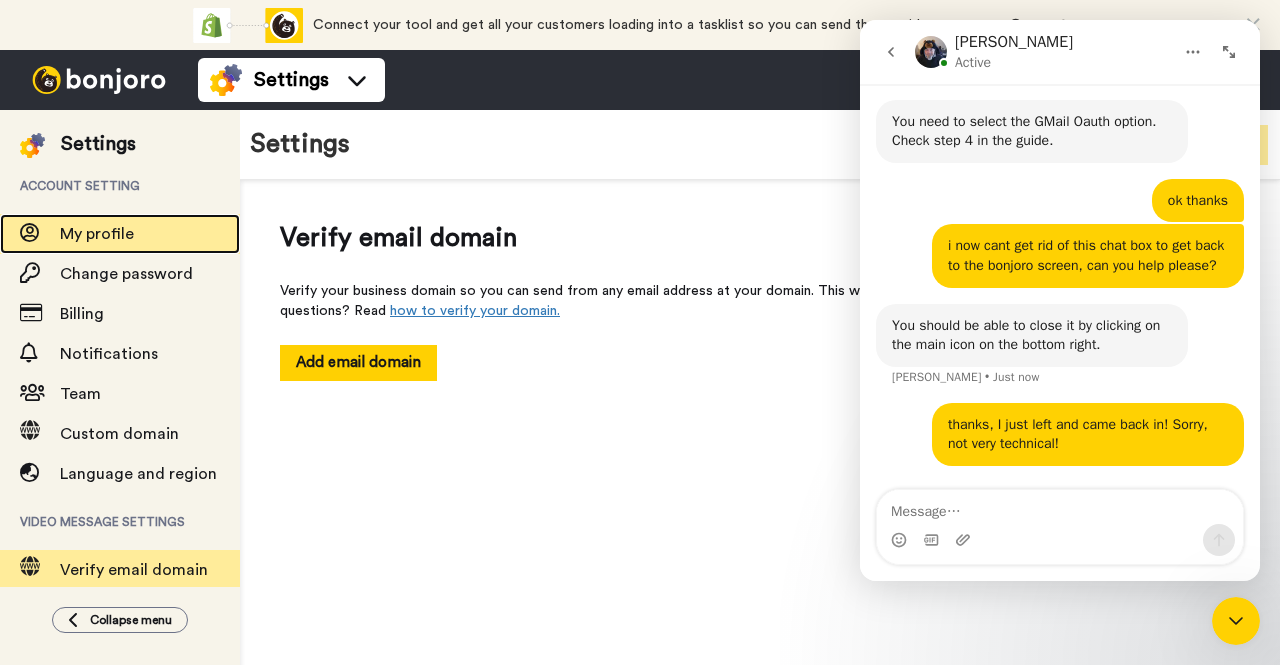 click on "My profile" at bounding box center [97, 234] 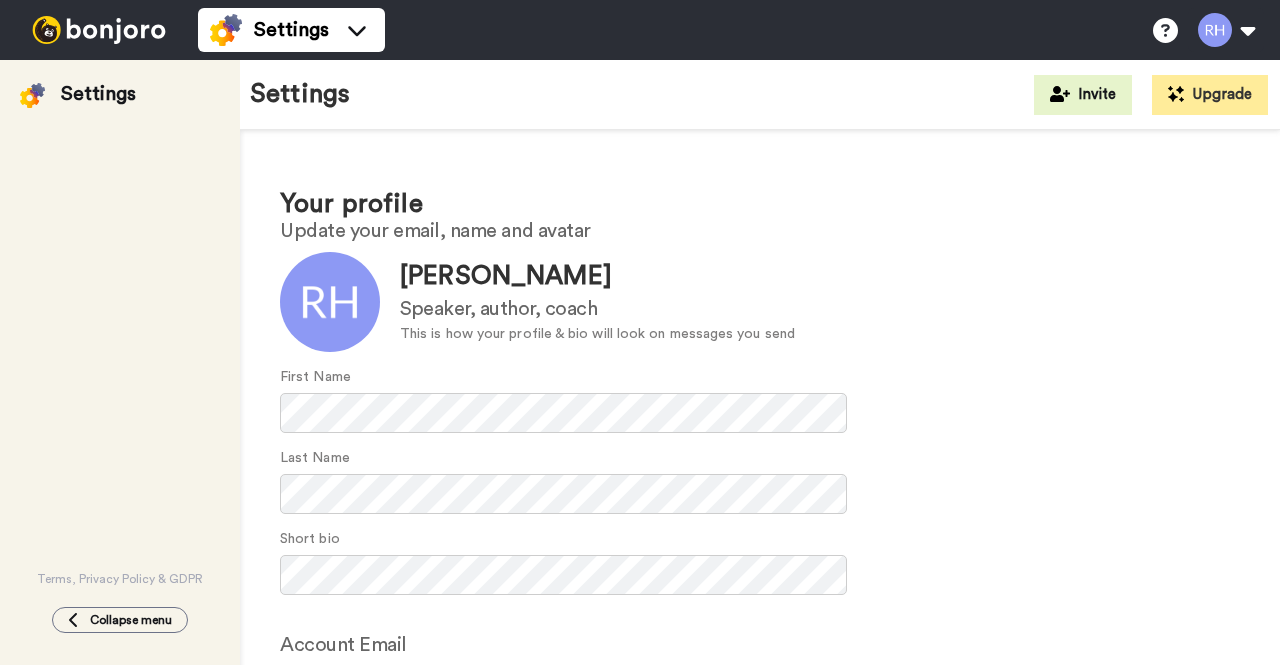 scroll, scrollTop: 0, scrollLeft: 0, axis: both 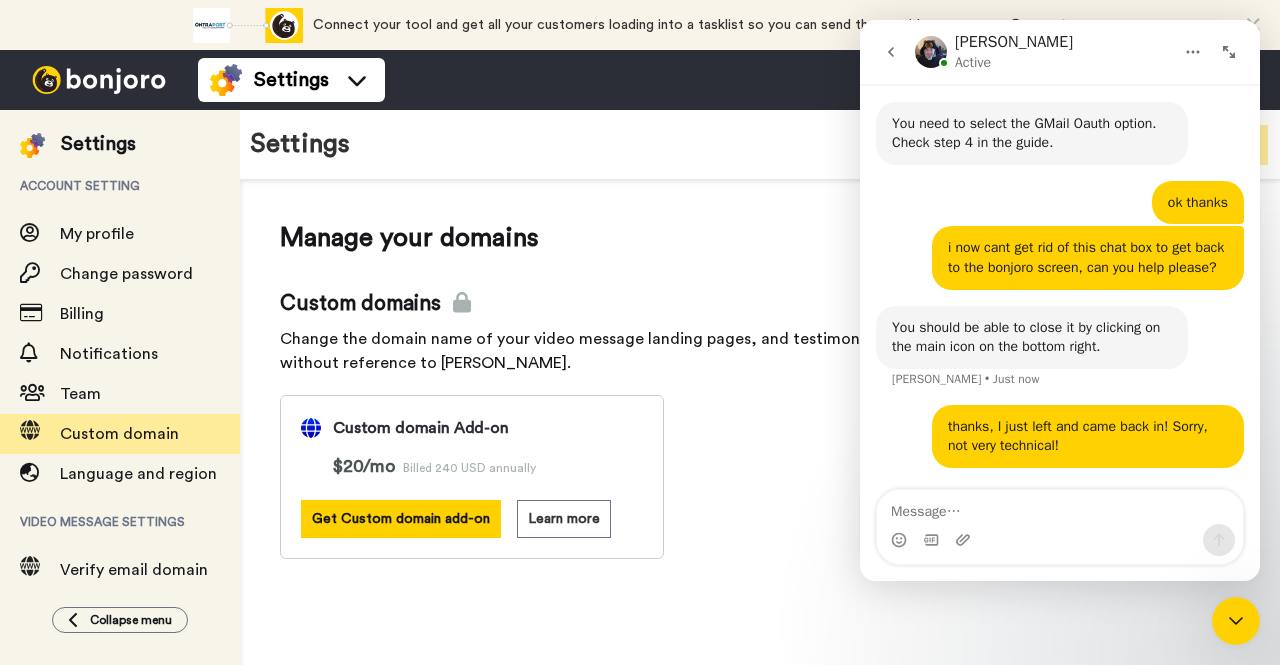 click 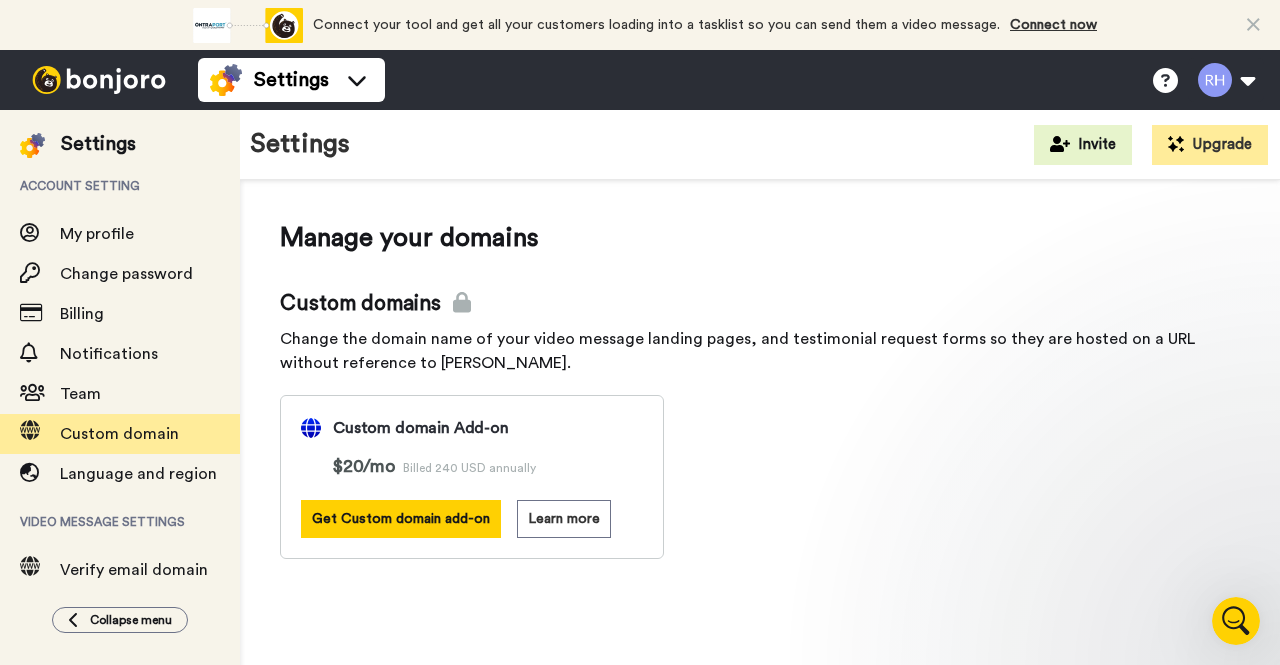 scroll, scrollTop: 0, scrollLeft: 0, axis: both 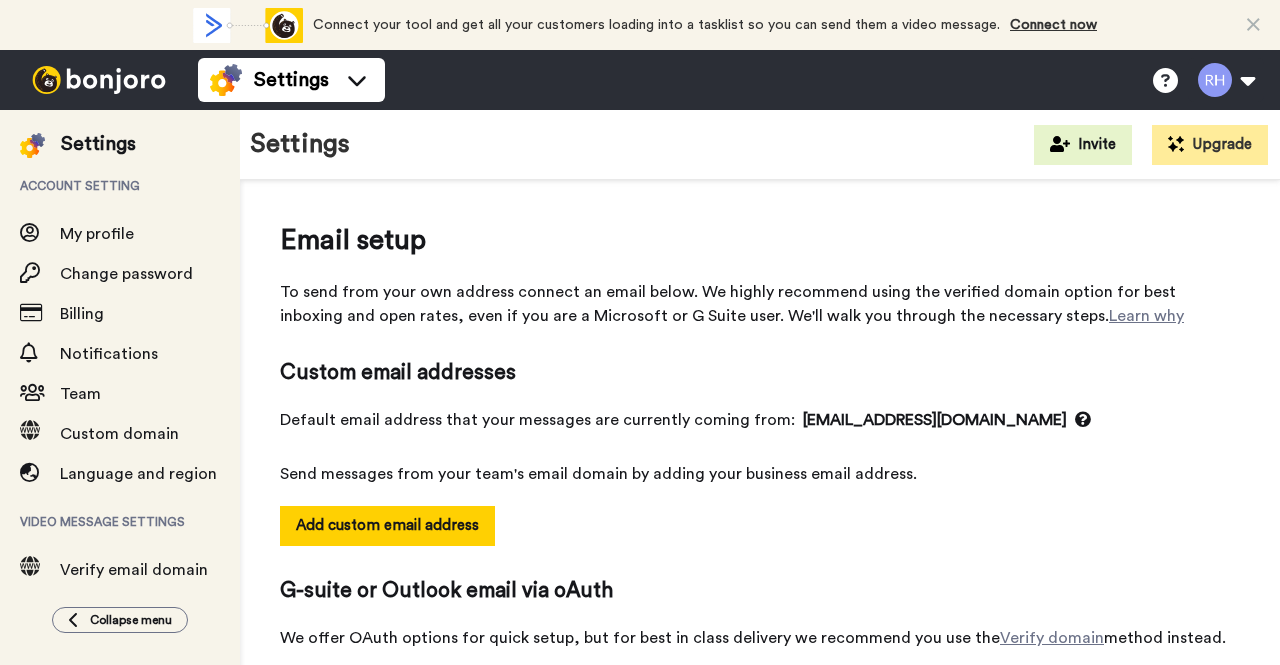 select on "162718" 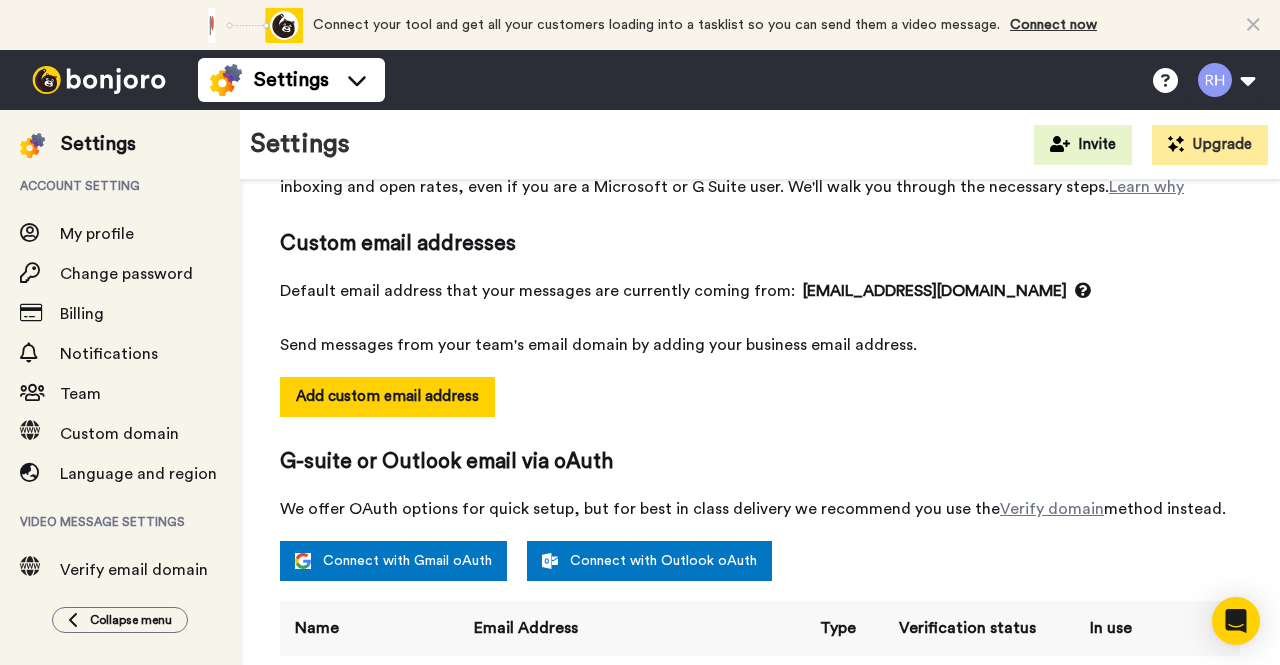 scroll, scrollTop: 0, scrollLeft: 0, axis: both 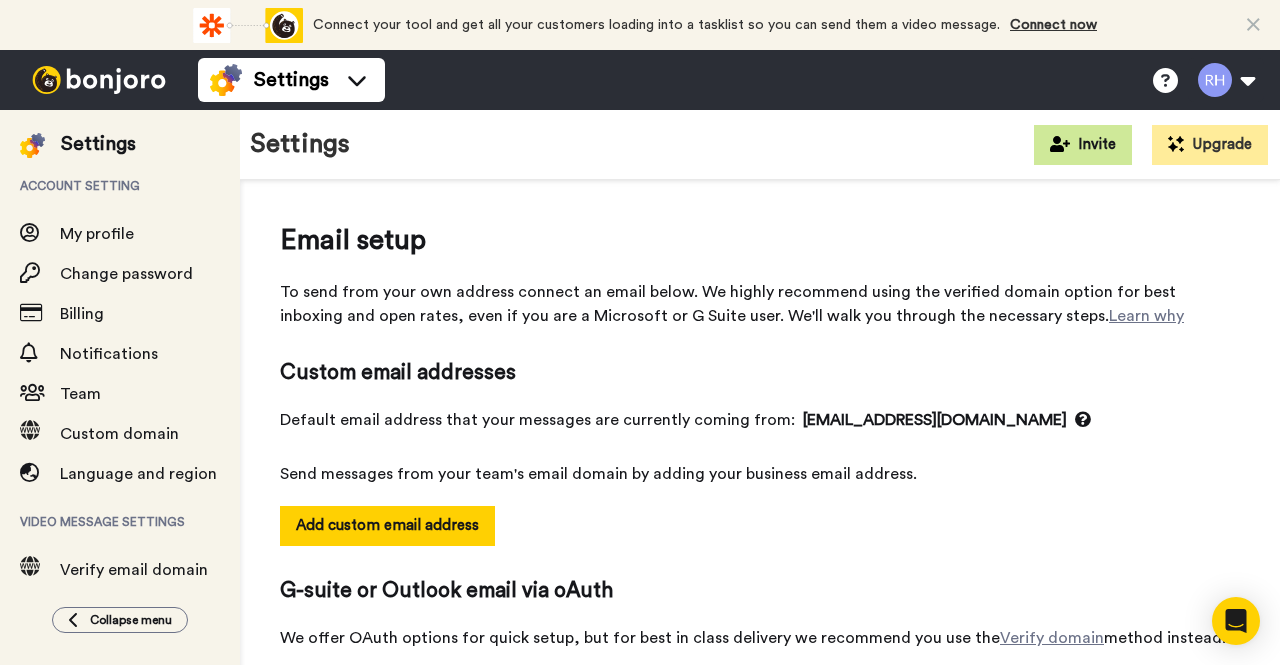 click 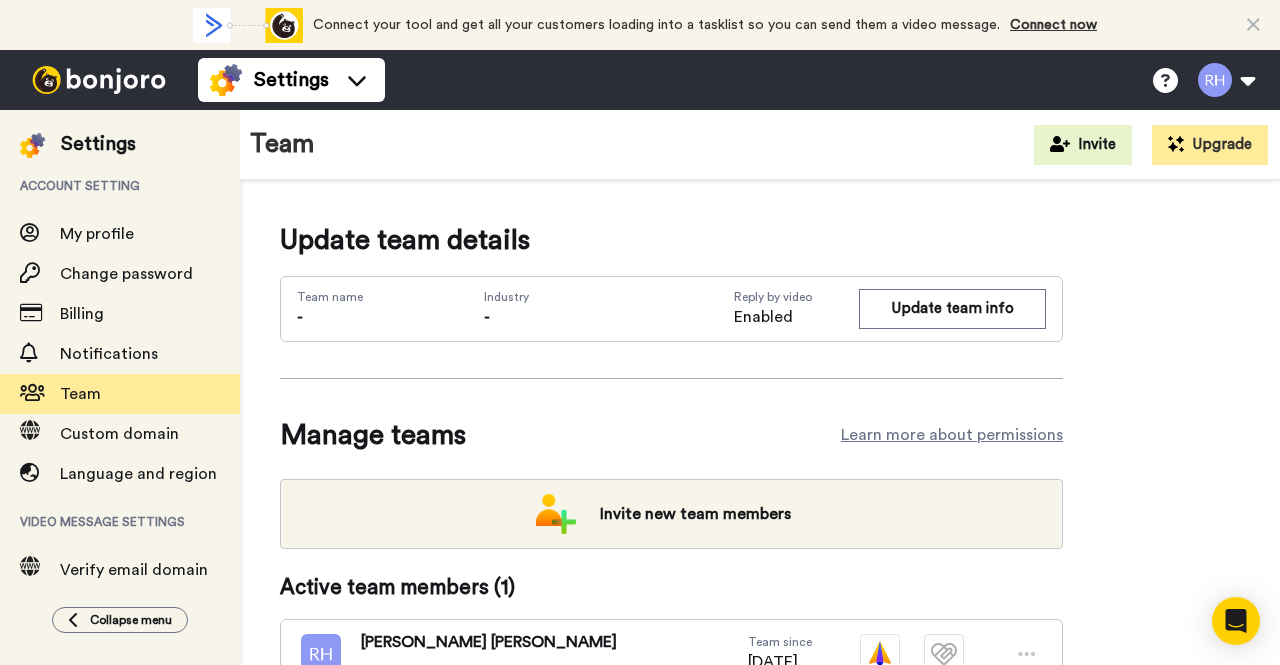 scroll, scrollTop: 0, scrollLeft: 0, axis: both 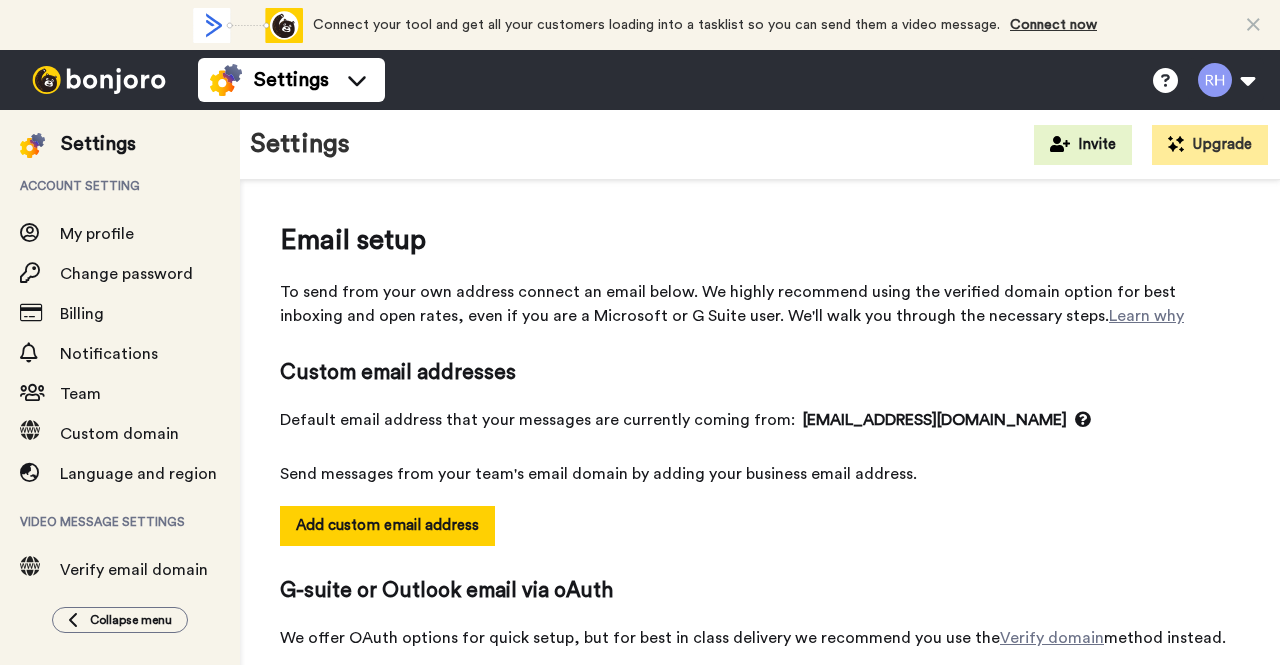 select on "162718" 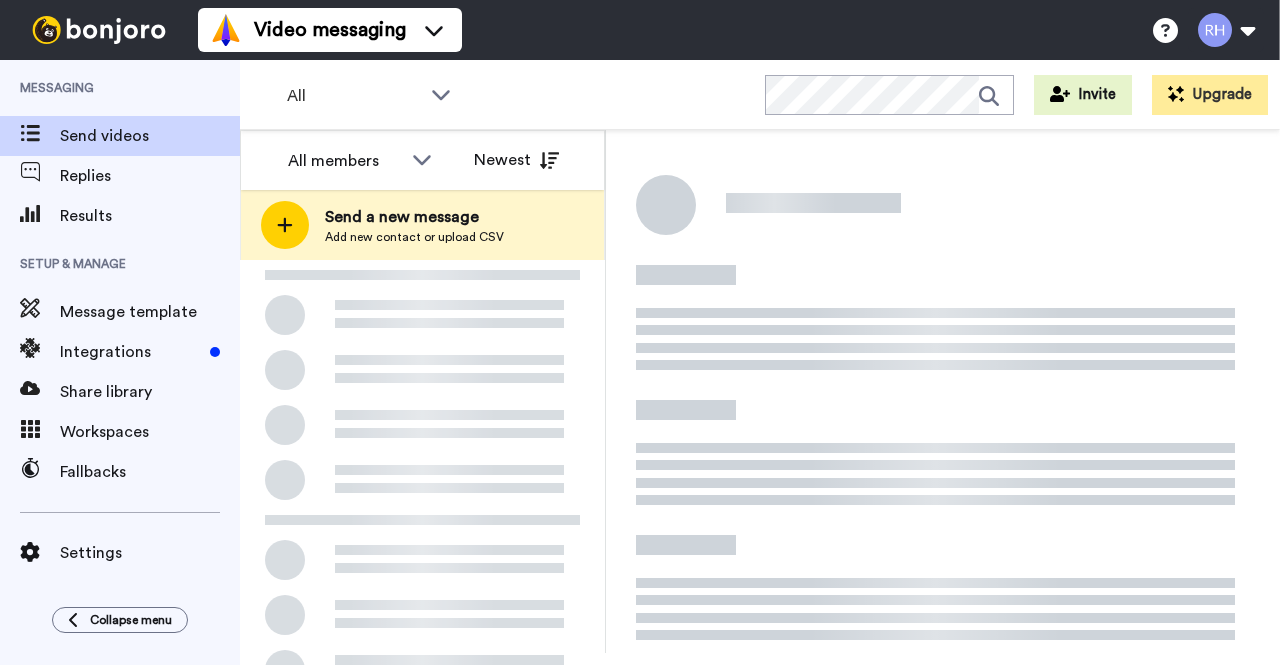 scroll, scrollTop: 0, scrollLeft: 0, axis: both 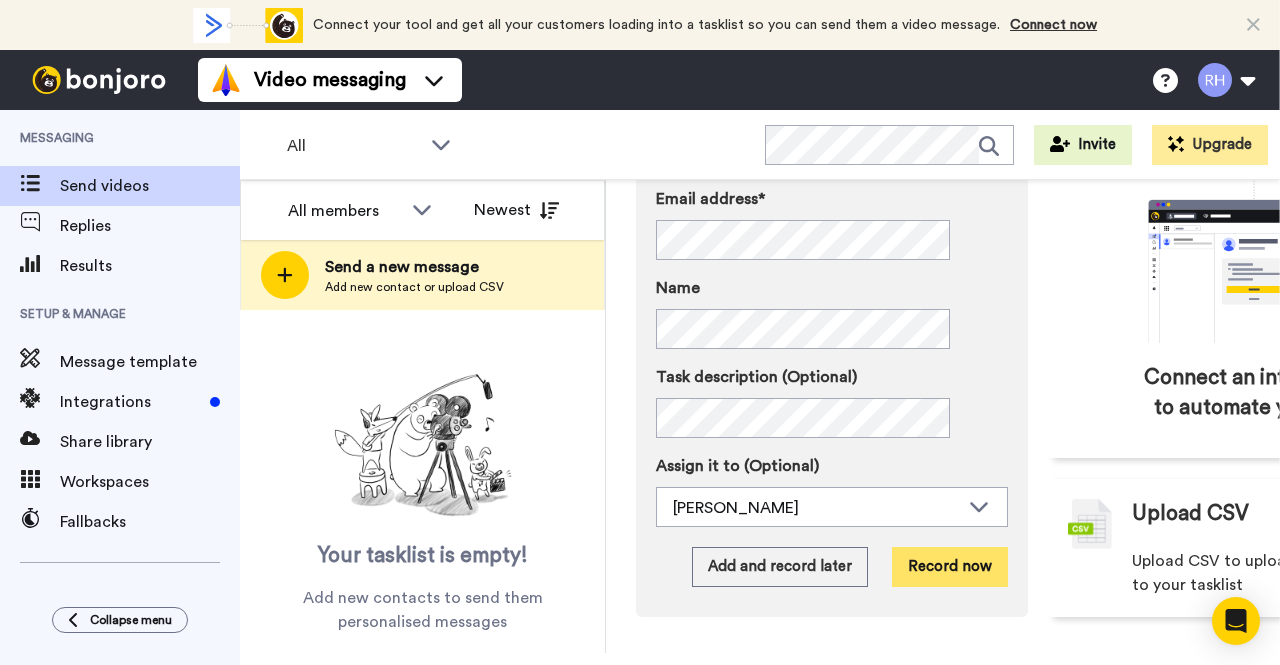 click on "Record now" at bounding box center [950, 567] 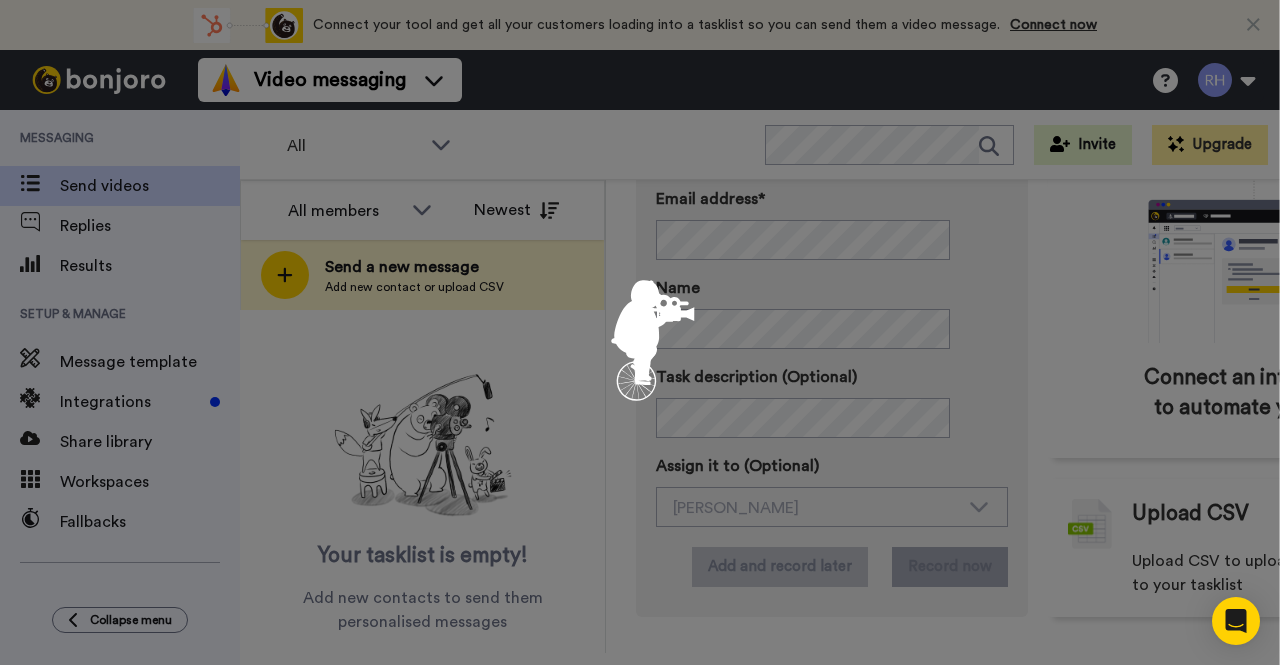scroll, scrollTop: 0, scrollLeft: 0, axis: both 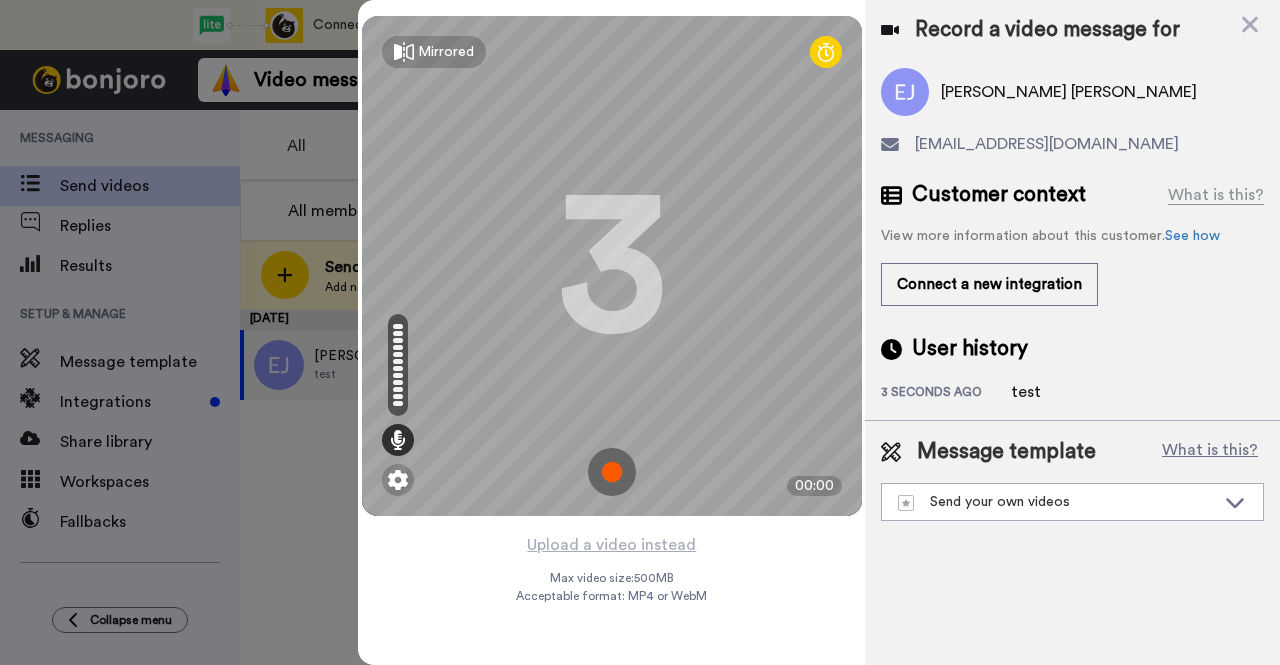 click at bounding box center (612, 472) 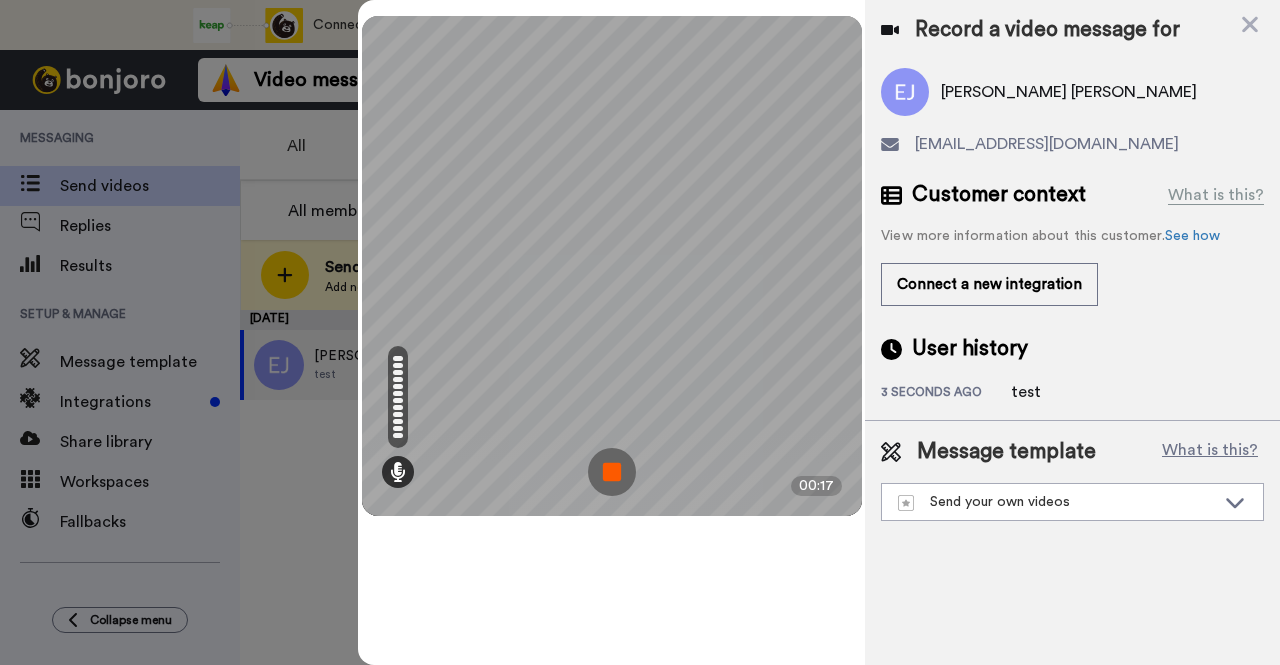 click at bounding box center (612, 472) 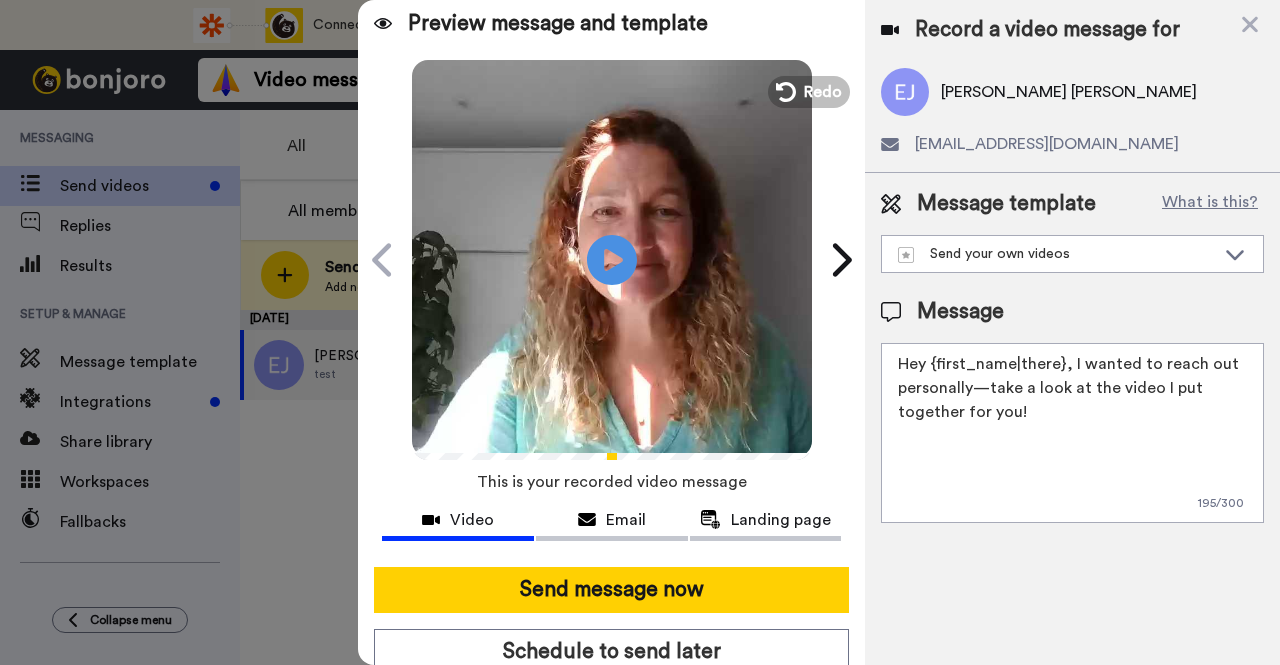 scroll, scrollTop: 0, scrollLeft: 0, axis: both 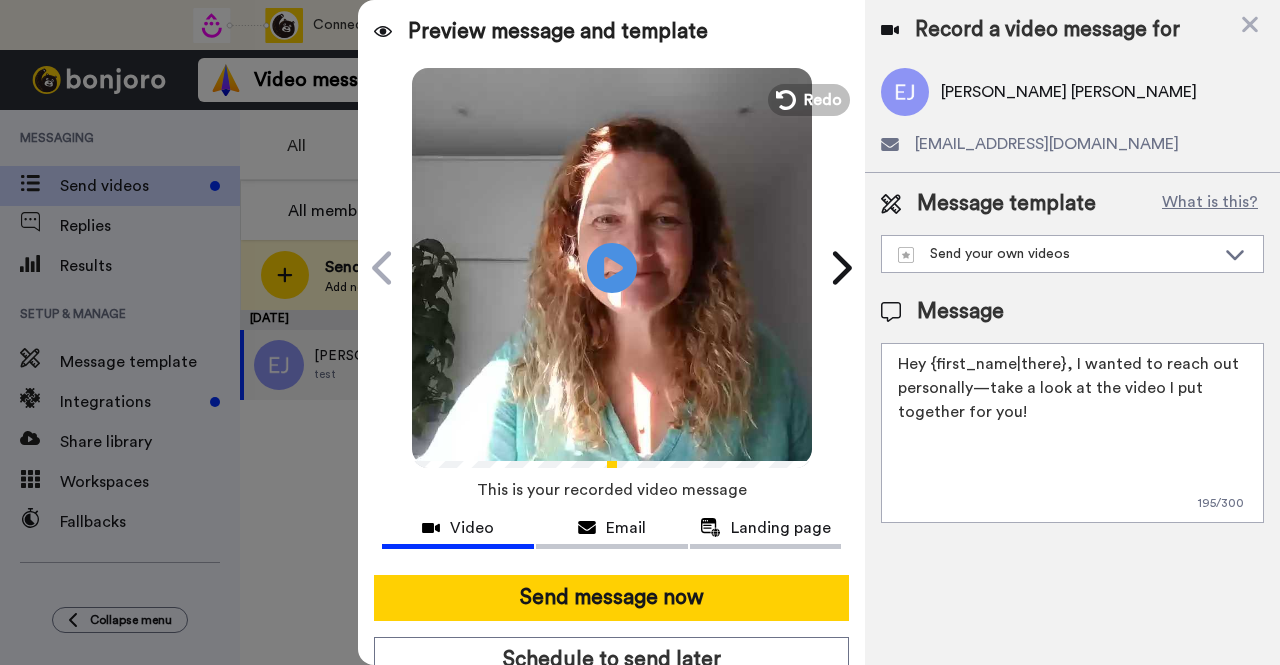 drag, startPoint x: 1062, startPoint y: 360, endPoint x: 932, endPoint y: 366, distance: 130.13838 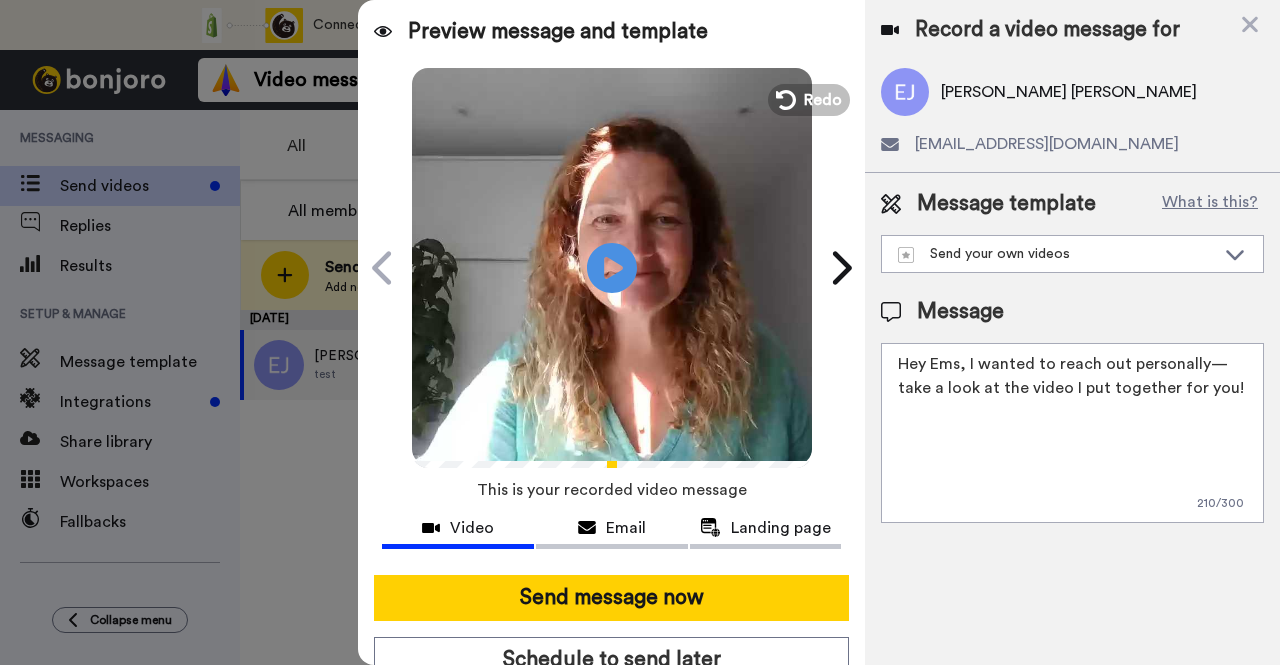 click on "Hey Ems, I wanted to reach out personally—take a look at the video I put together for you!" at bounding box center [1072, 433] 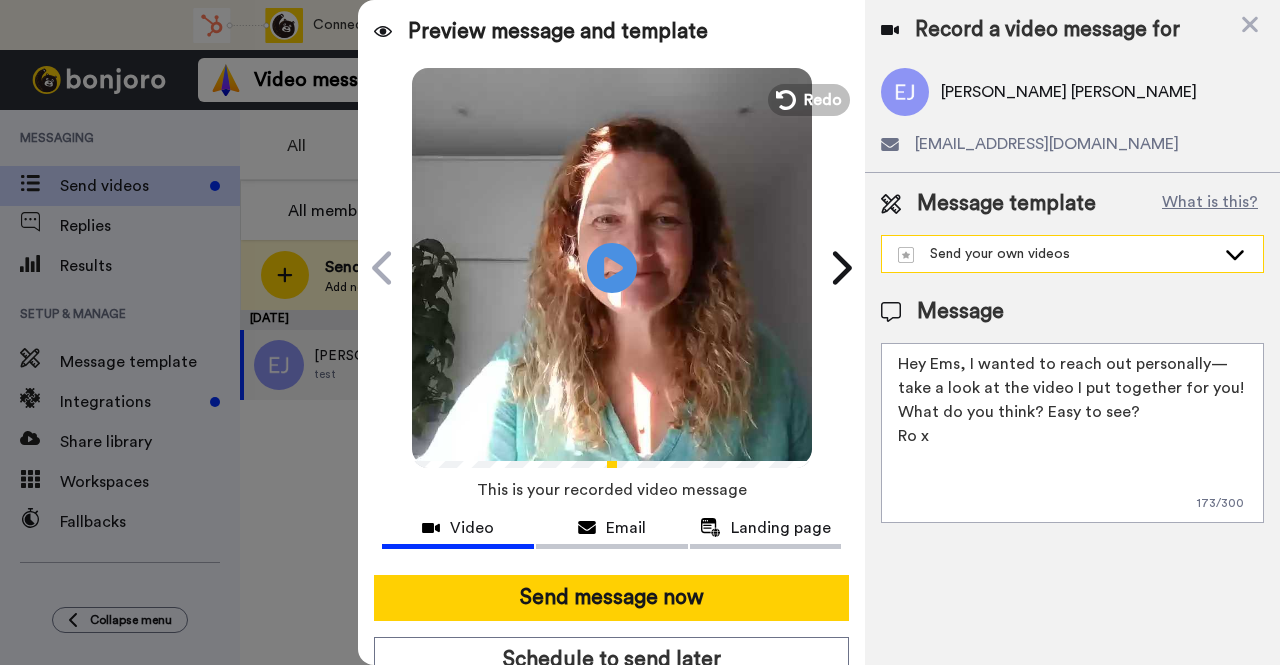 type on "Hey Ems, I wanted to reach out personally—take a look at the video I put together for you!
What do you think? Easy to see?
Ro x" 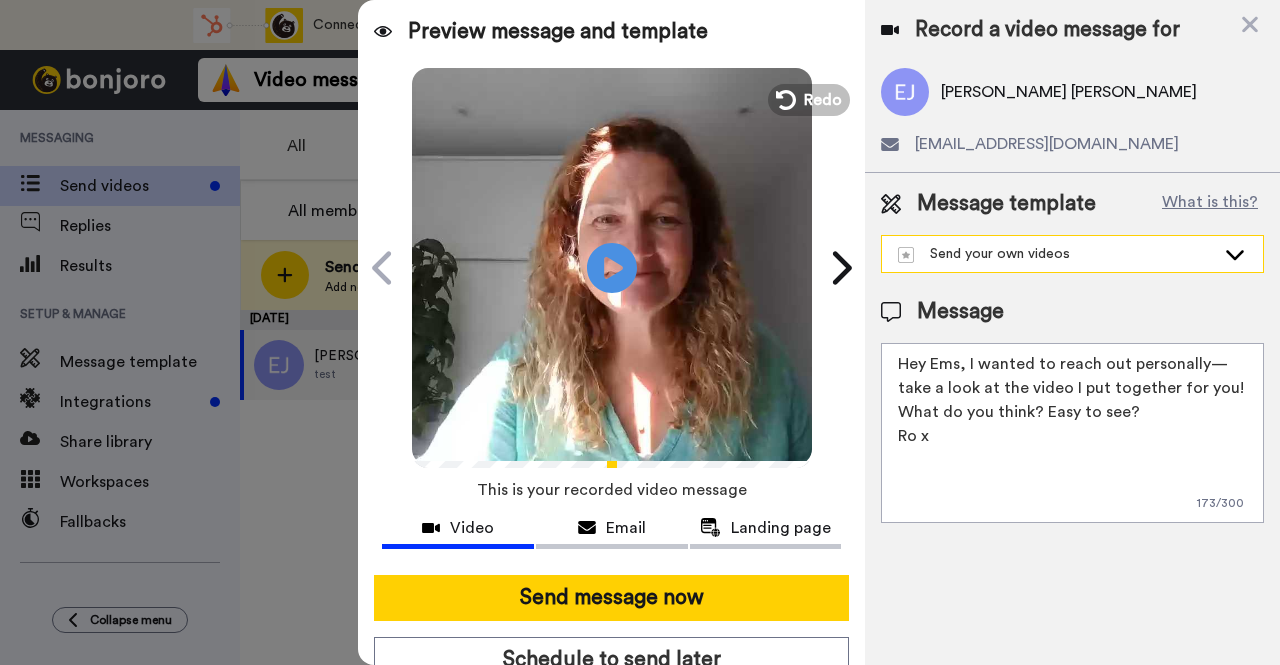 click 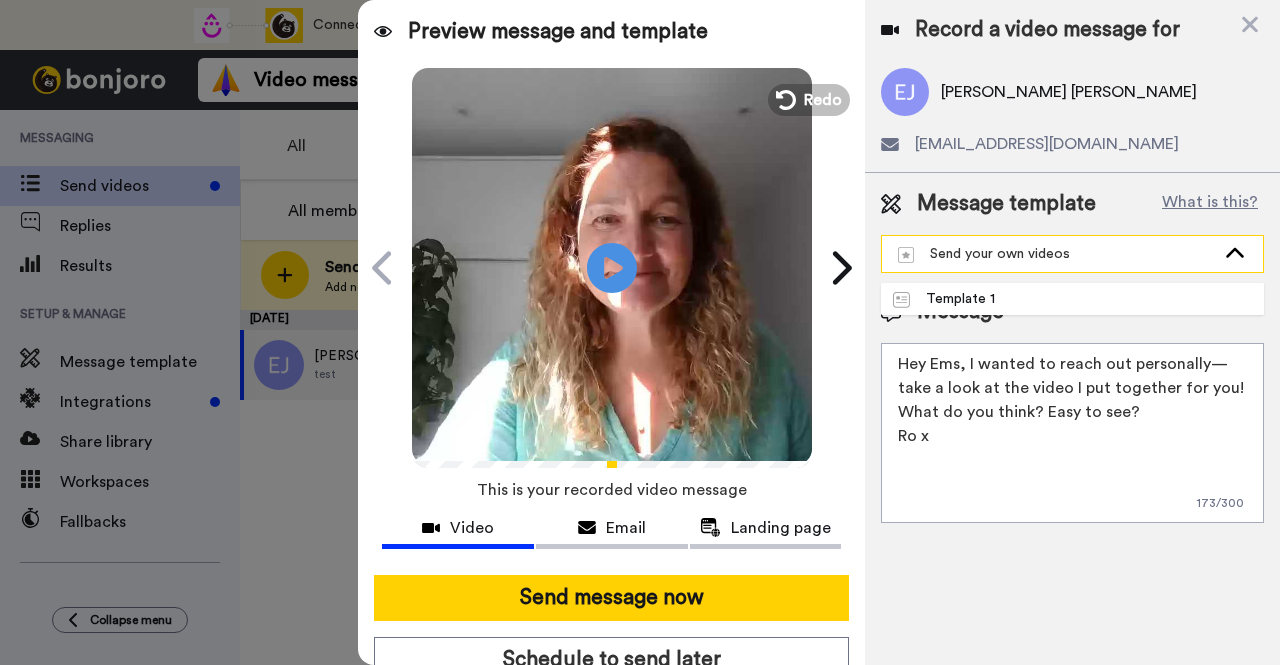 click 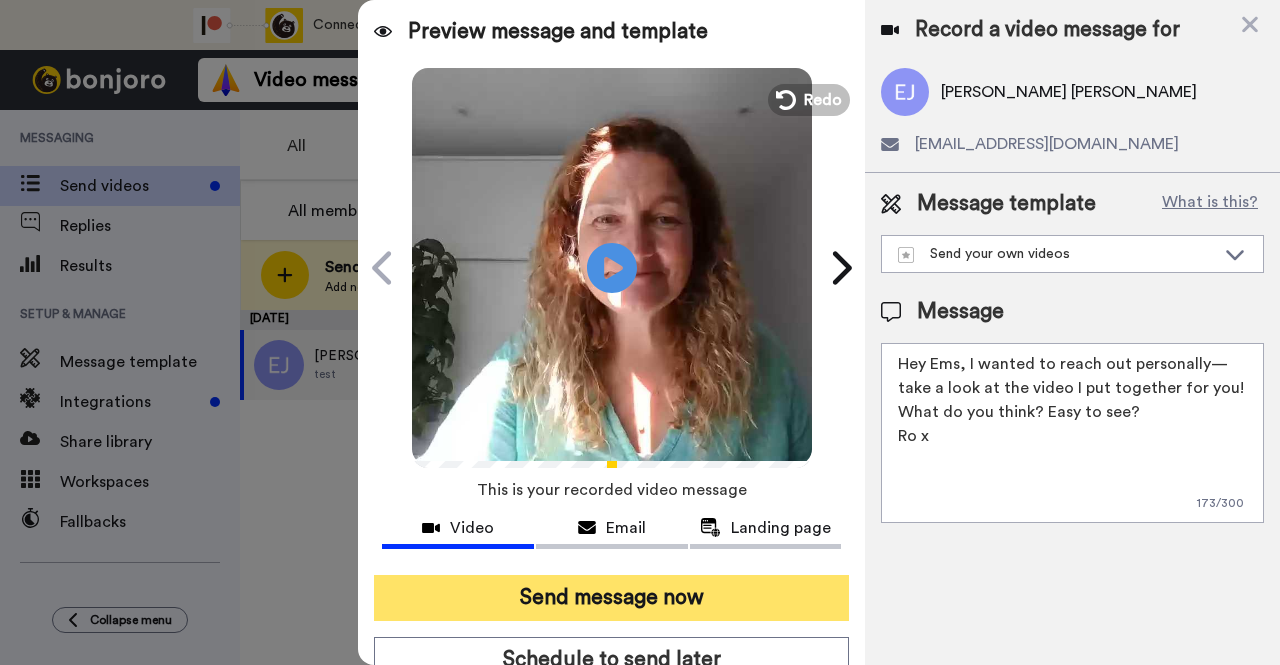 click on "Send message now" at bounding box center (611, 598) 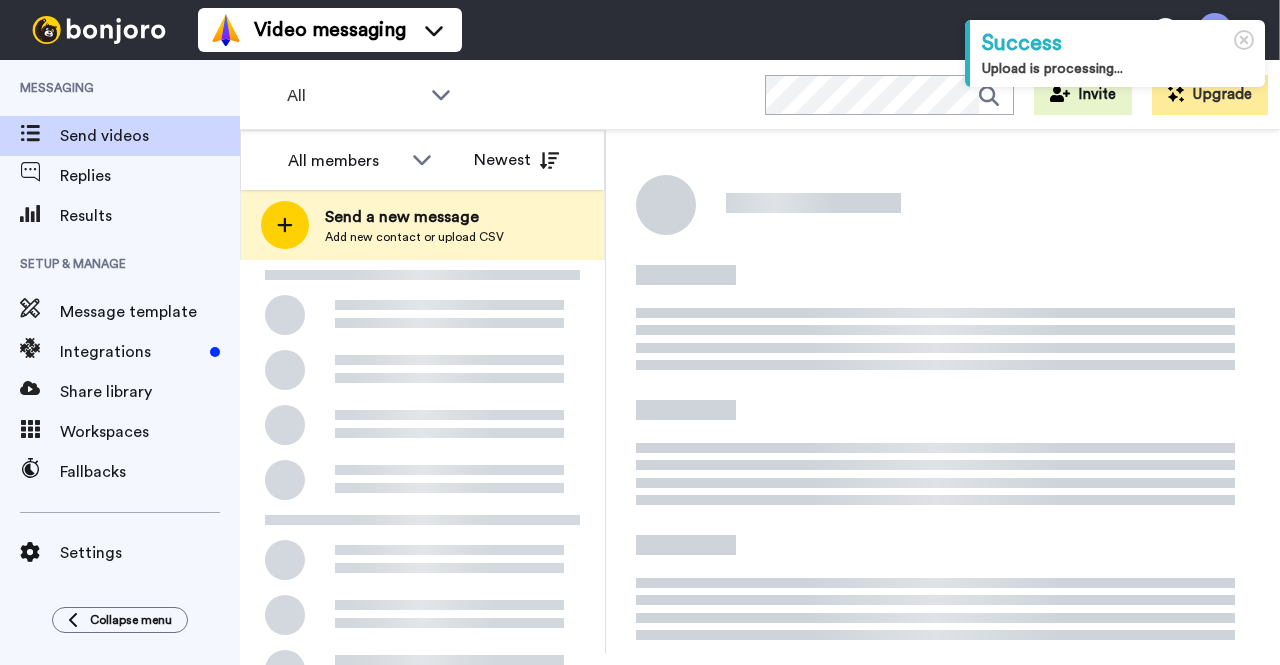 scroll, scrollTop: 0, scrollLeft: 0, axis: both 